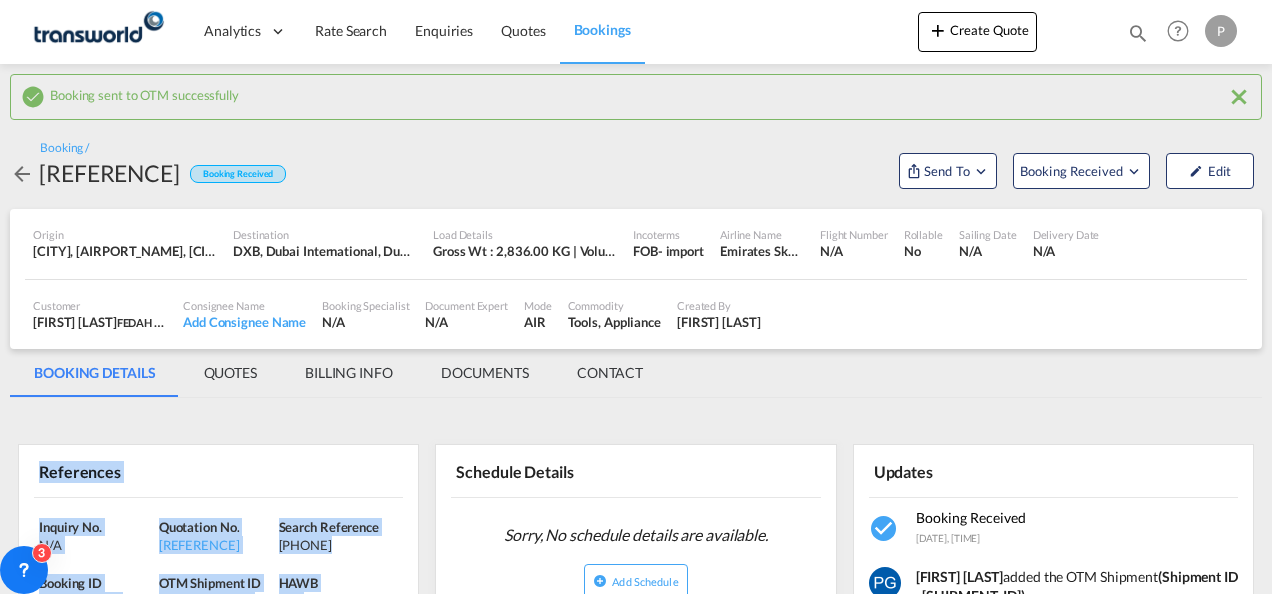 scroll, scrollTop: 0, scrollLeft: 0, axis: both 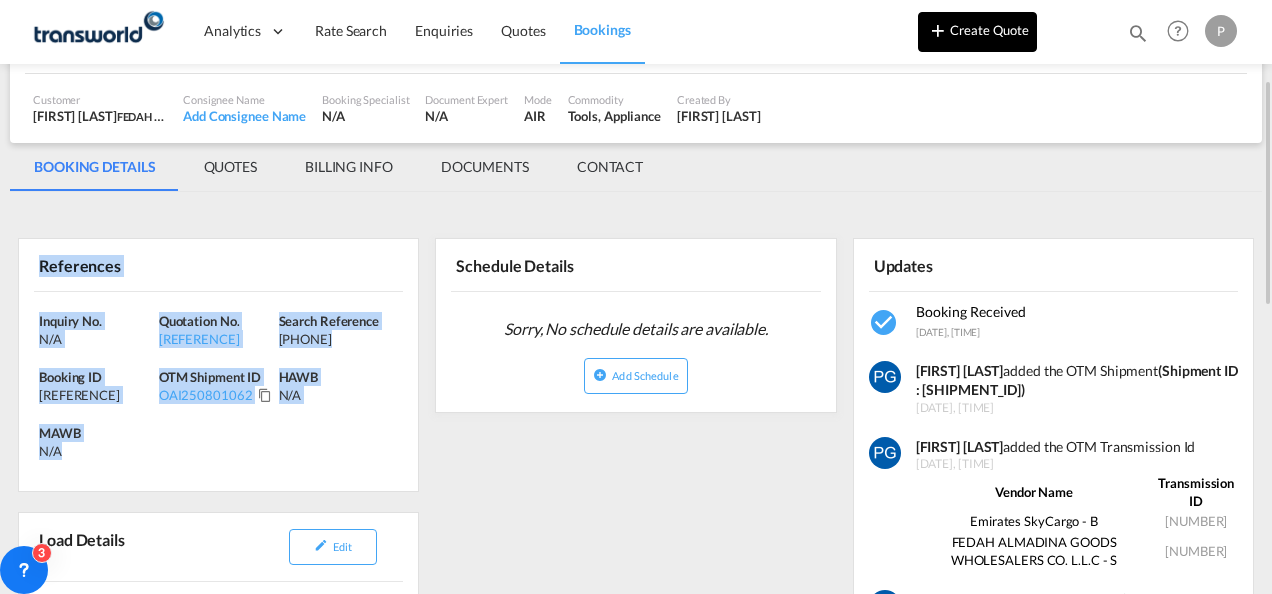 click on "Create Quote" at bounding box center [977, 32] 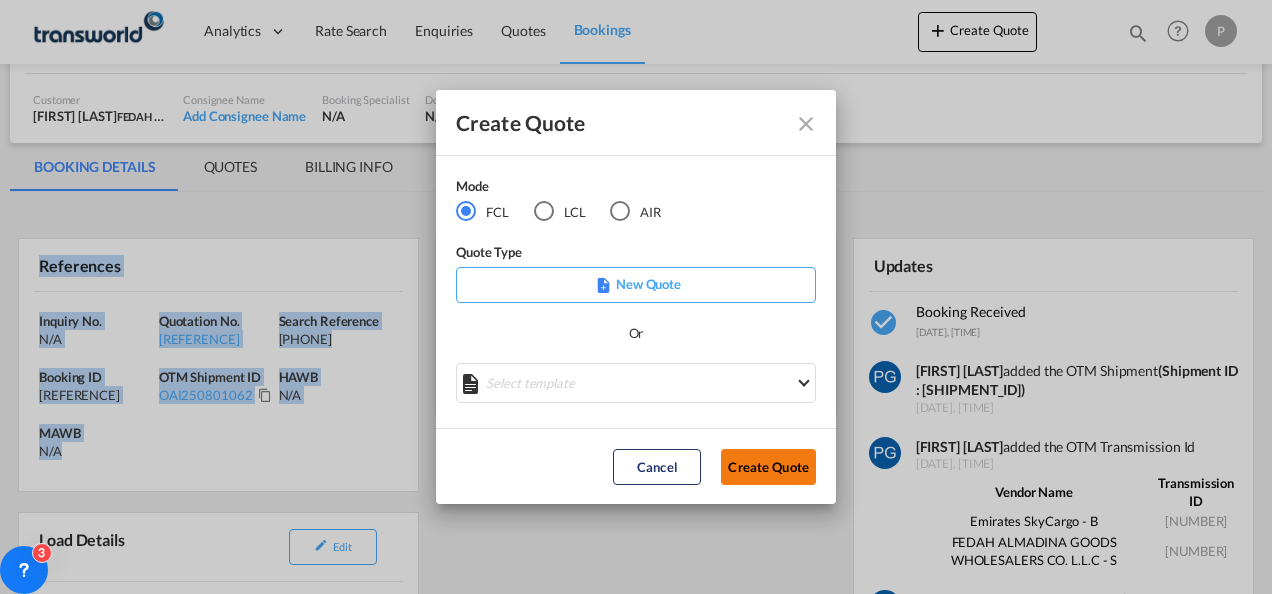 click on "Create Quote" 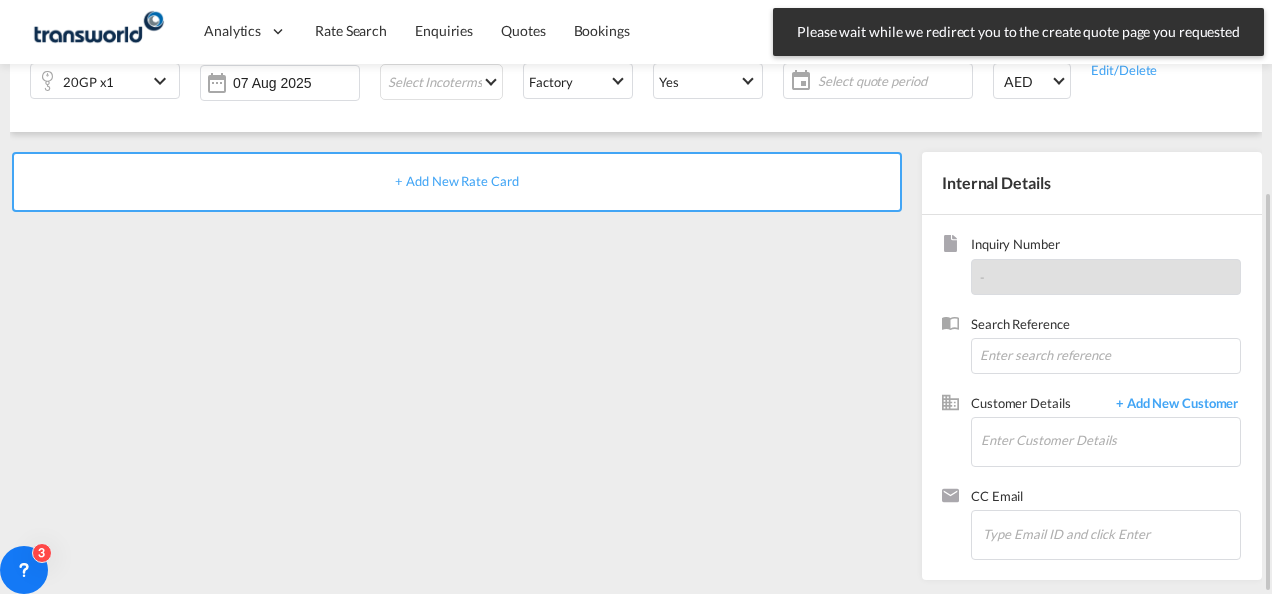 scroll, scrollTop: 0, scrollLeft: 0, axis: both 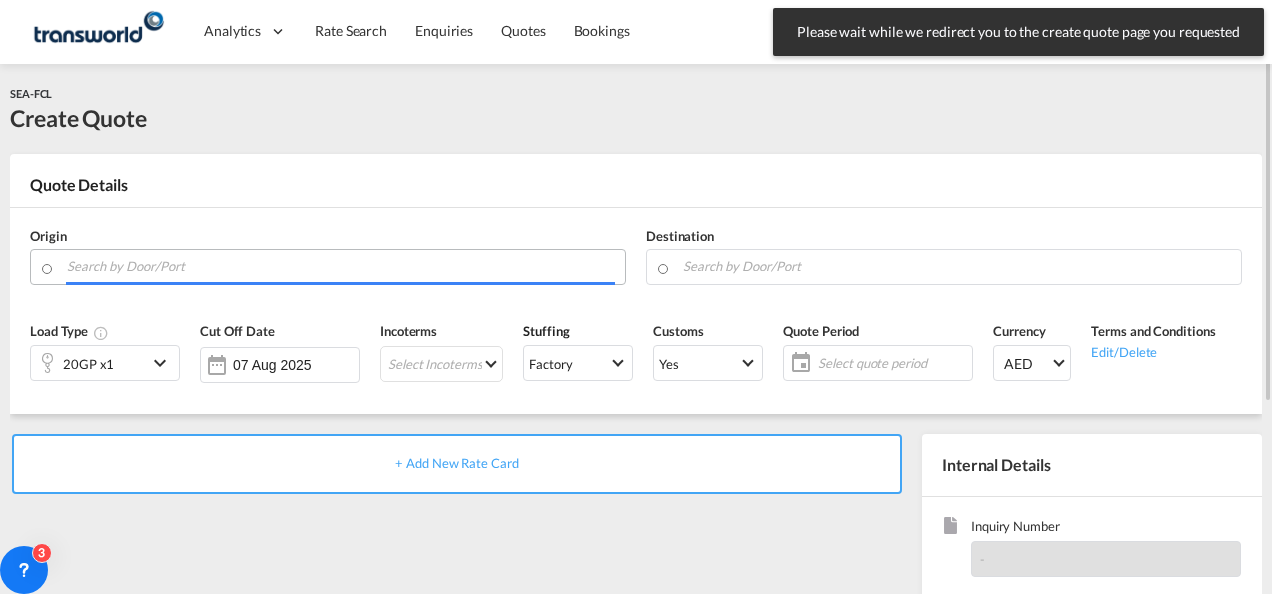click at bounding box center (341, 266) 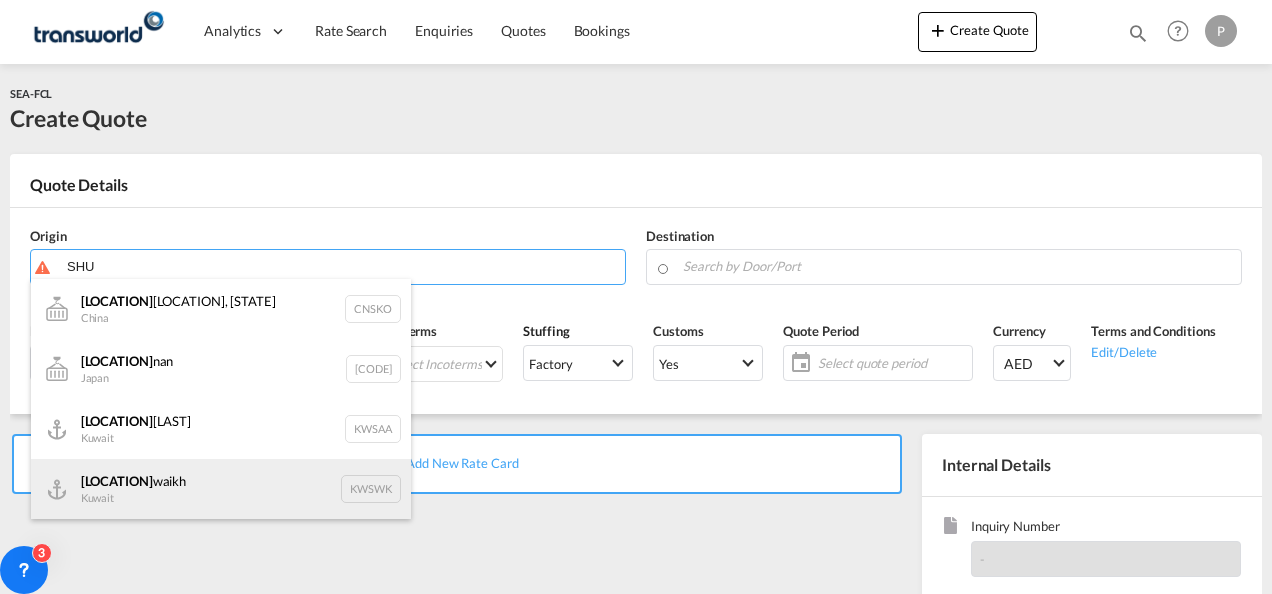 click on "[LOCATION]
[CODE]" at bounding box center [221, 489] 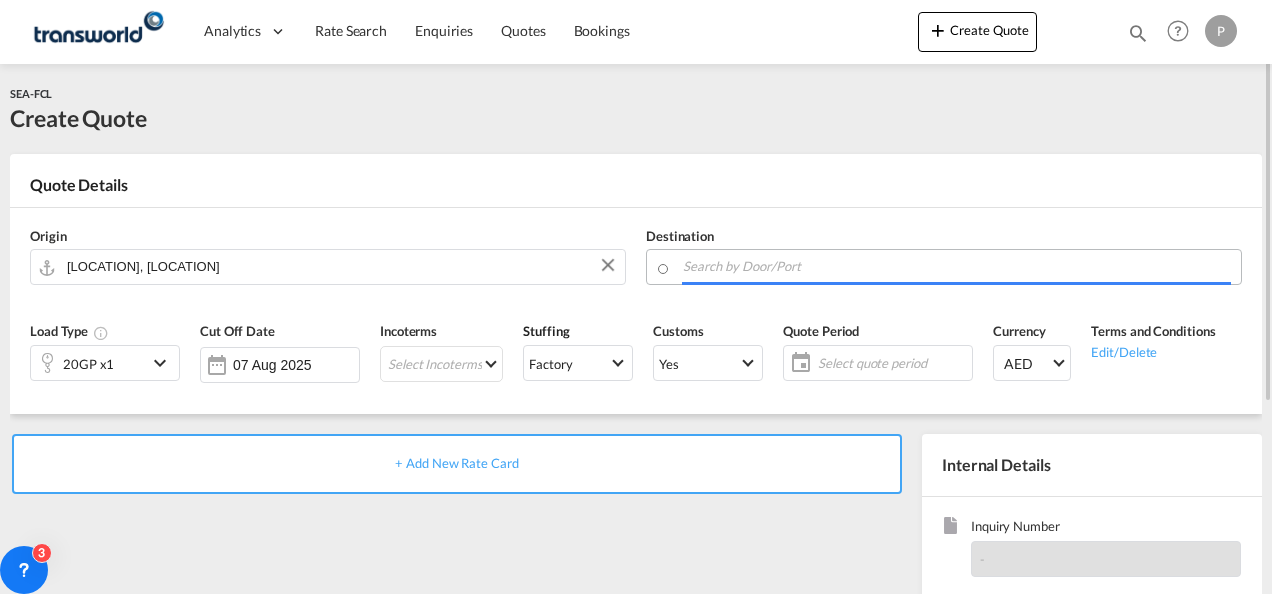 click at bounding box center [957, 266] 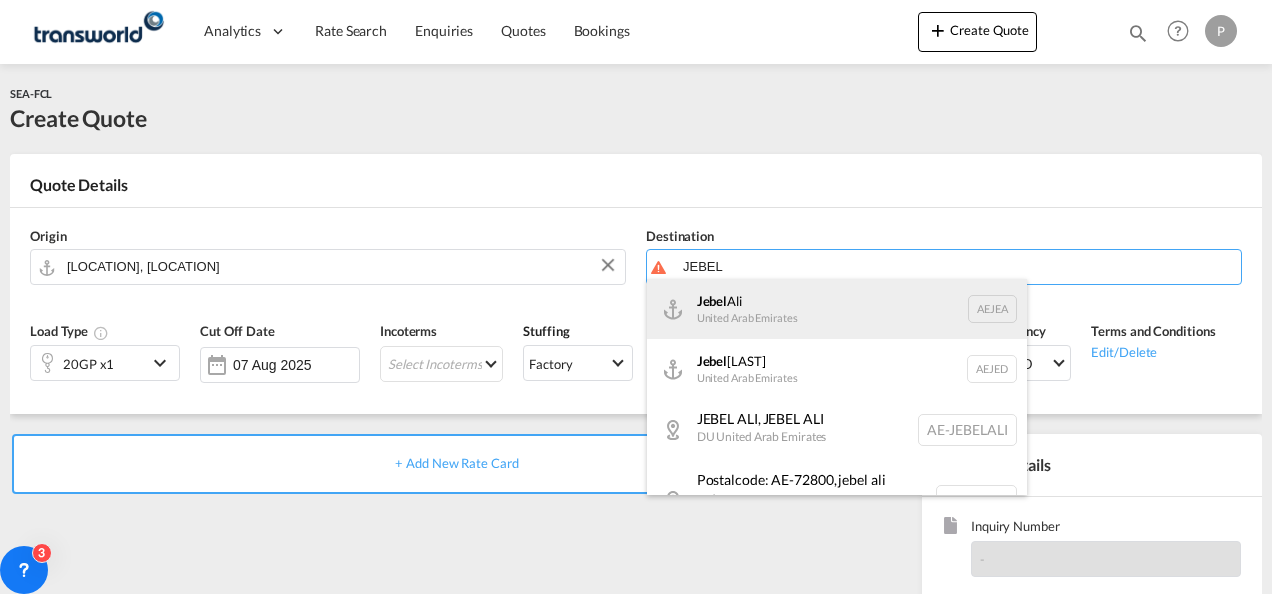 click on "[LOCATION]
[COUNTRY]
[CODE]" at bounding box center [837, 309] 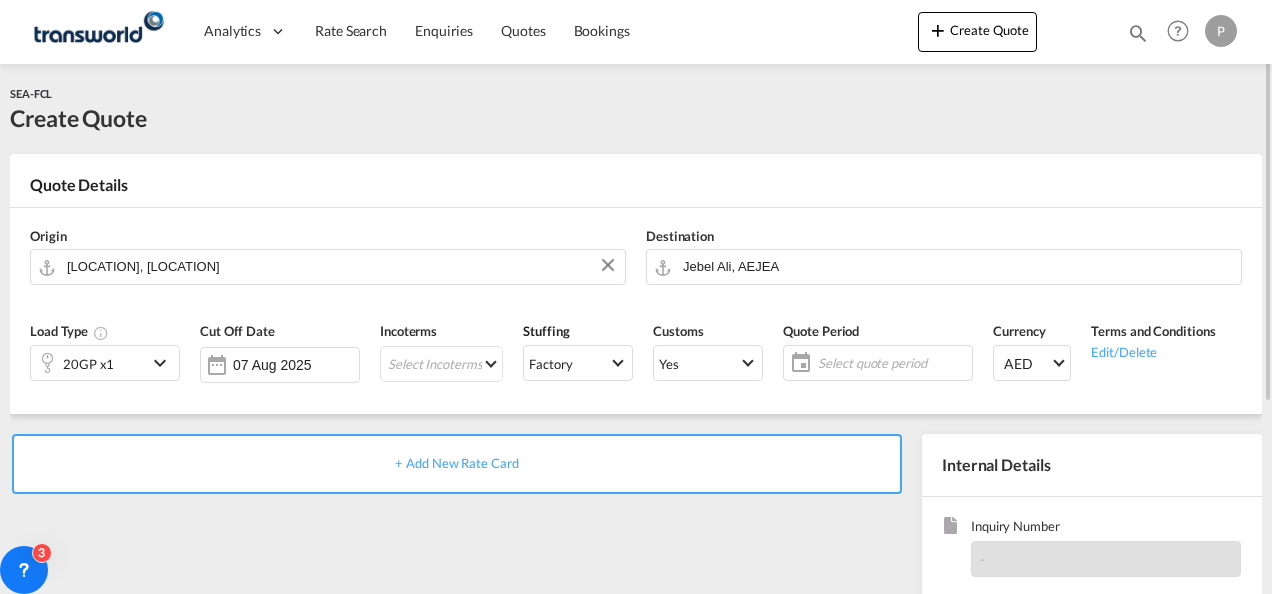 click on "20GP x1" at bounding box center (89, 363) 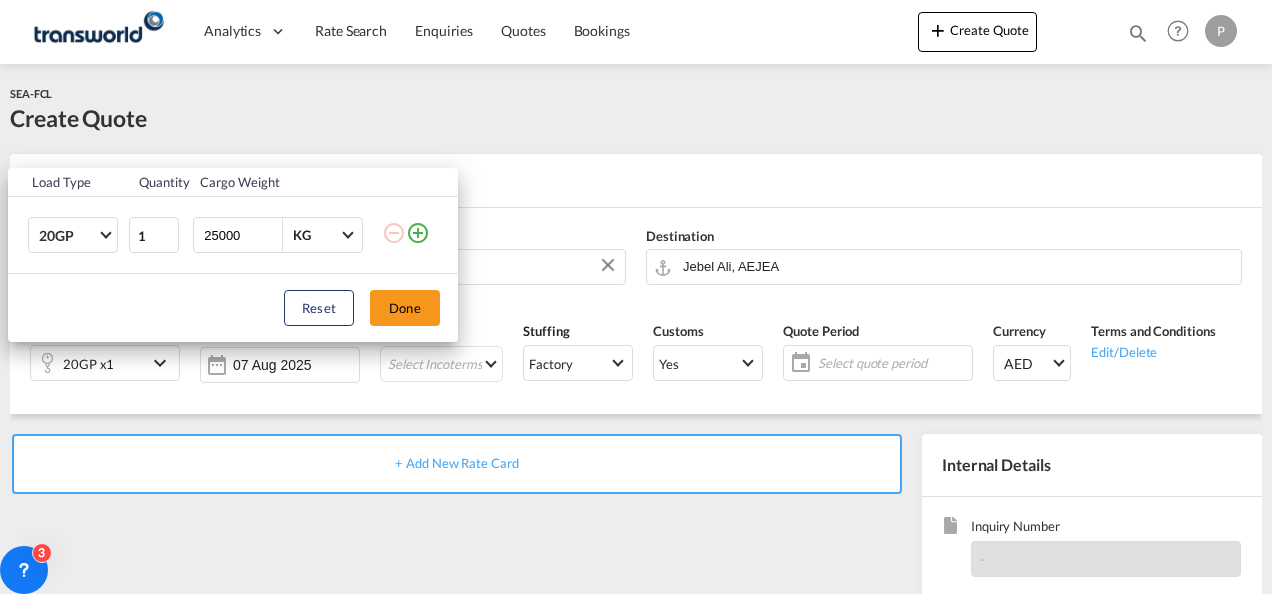 click at bounding box center [418, 233] 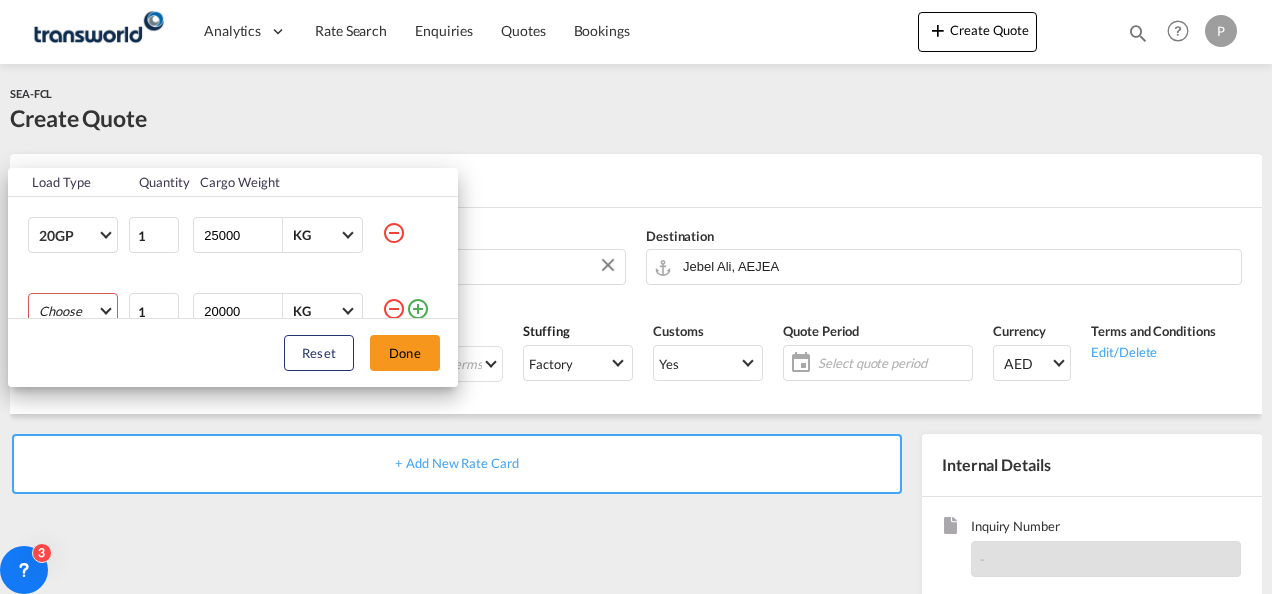 click on "Choose
20GP
40GP
40HC
45HC
20RE
40RE
40HR
20OT
40OT
20FR
40FR
40NR
20NR
45S
20TK
40TK
OTHR
53HC
20HC
20FX" at bounding box center (73, 311) 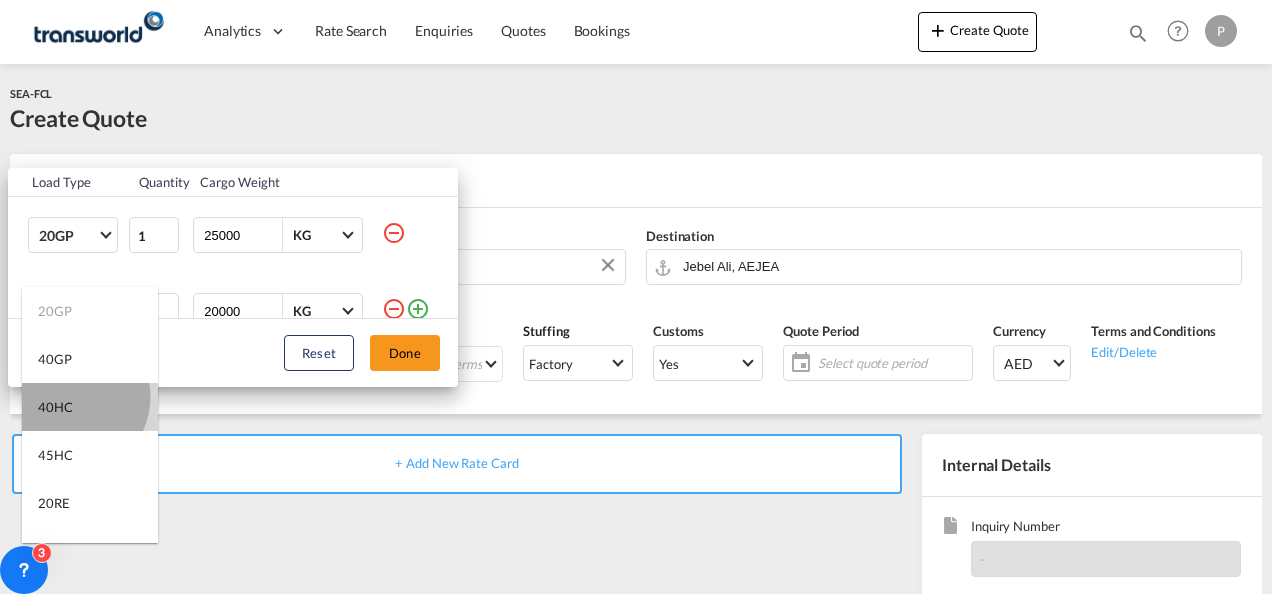 click on "40HC" at bounding box center [55, 407] 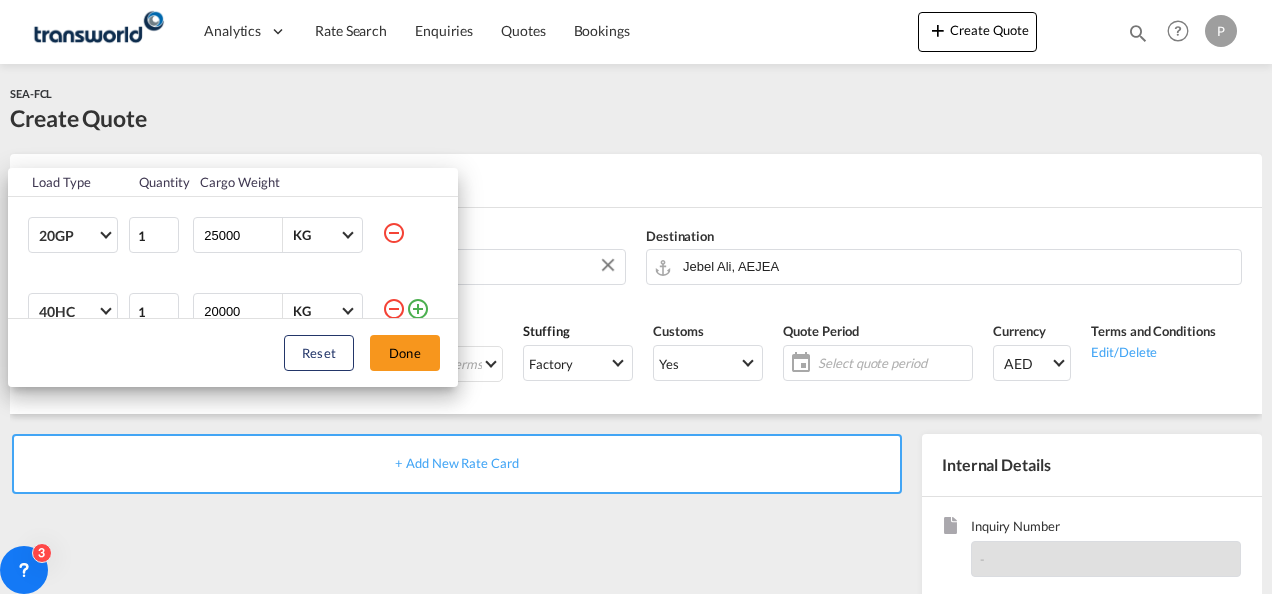 scroll, scrollTop: 10, scrollLeft: 0, axis: vertical 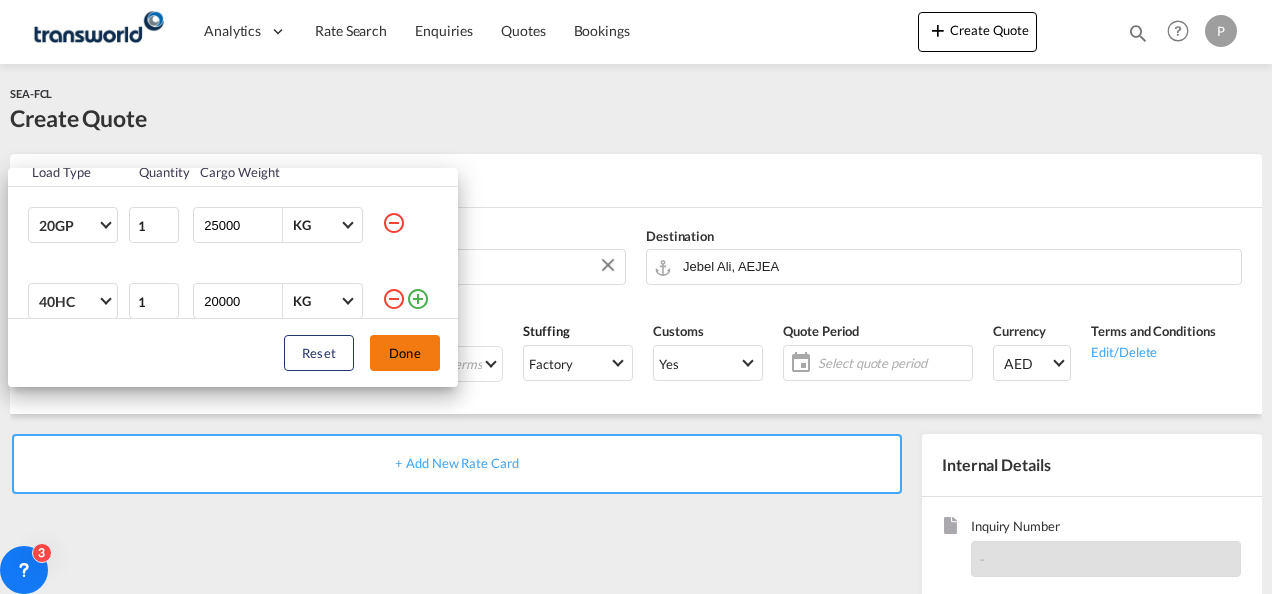 click on "Done" at bounding box center (405, 353) 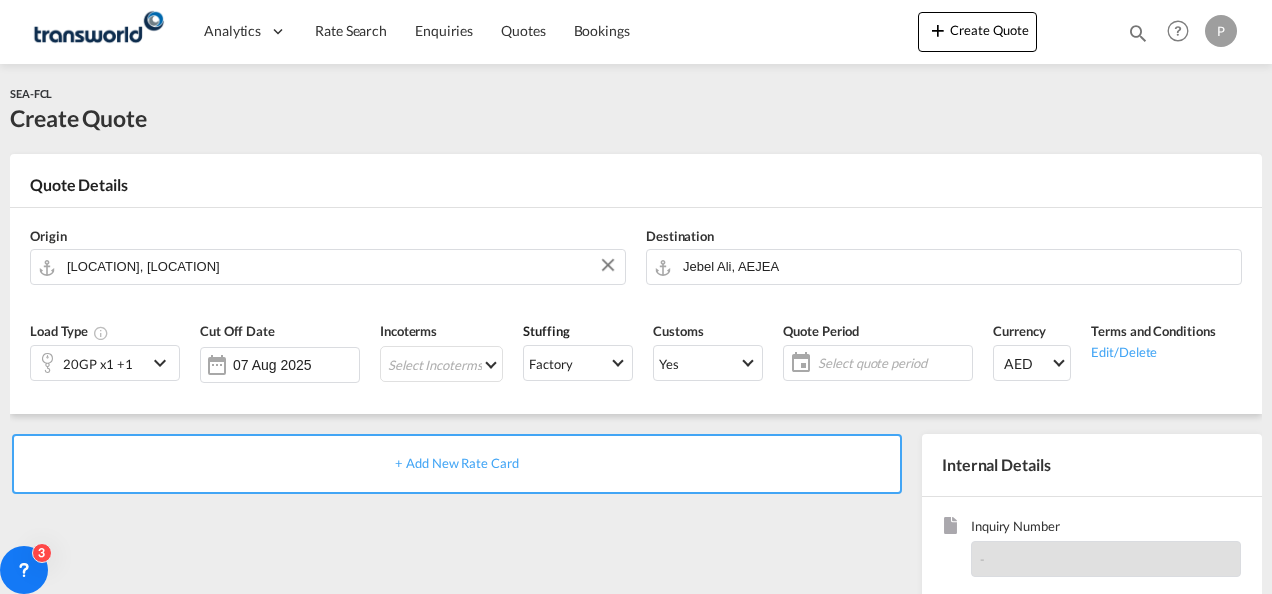 click on "Select Incoterms
FAS - import
Free Alongside Ship FOB - export
Free on Board EXW - export
Ex Works CFR - export
Cost and Freight DDP - export
Delivery Duty Paid CIF - import
Cost,Insurance and Freight FOB - import
Free on Board DPU - export
Delivery at Place Unloaded CPT - export
Carrier Paid to DPU - import
Delivery at Place Unloaded DAP - import
Delivered at Place EXW - import
Ex Works DAP - export
Delivered at Place CIP - export
Carriage and Insurance Paid to FCA - export
Free Carrier CFR - import
Cost and Freight FCA - import
Free Carrier CIF - export
Cost,Insurance and Freight FAS - export
Free Alongside Ship CIP - import
Carriage and Insurance Paid to CPT - import
Carrier Paid to" at bounding box center [441, 364] 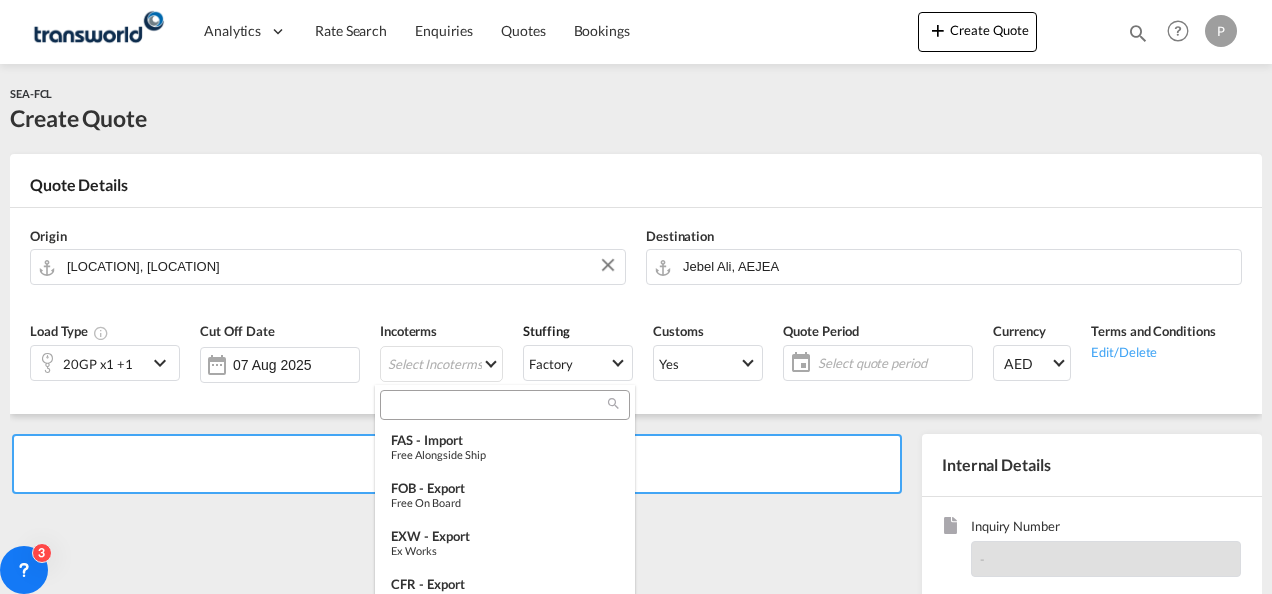 click at bounding box center (497, 405) 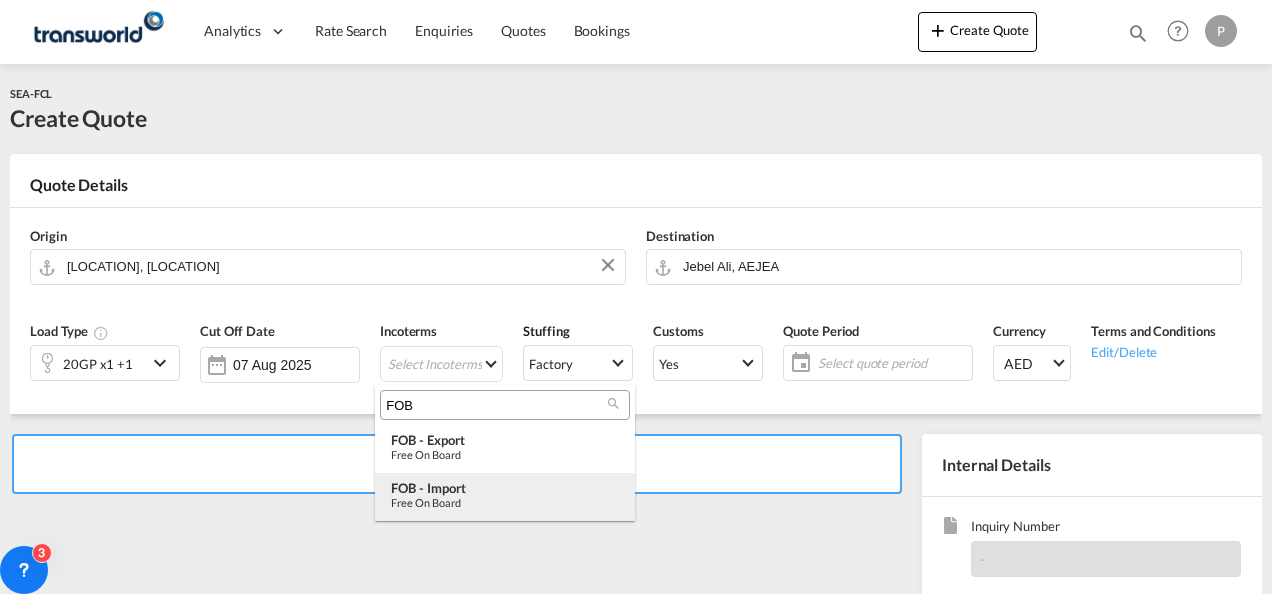 type on "FOB" 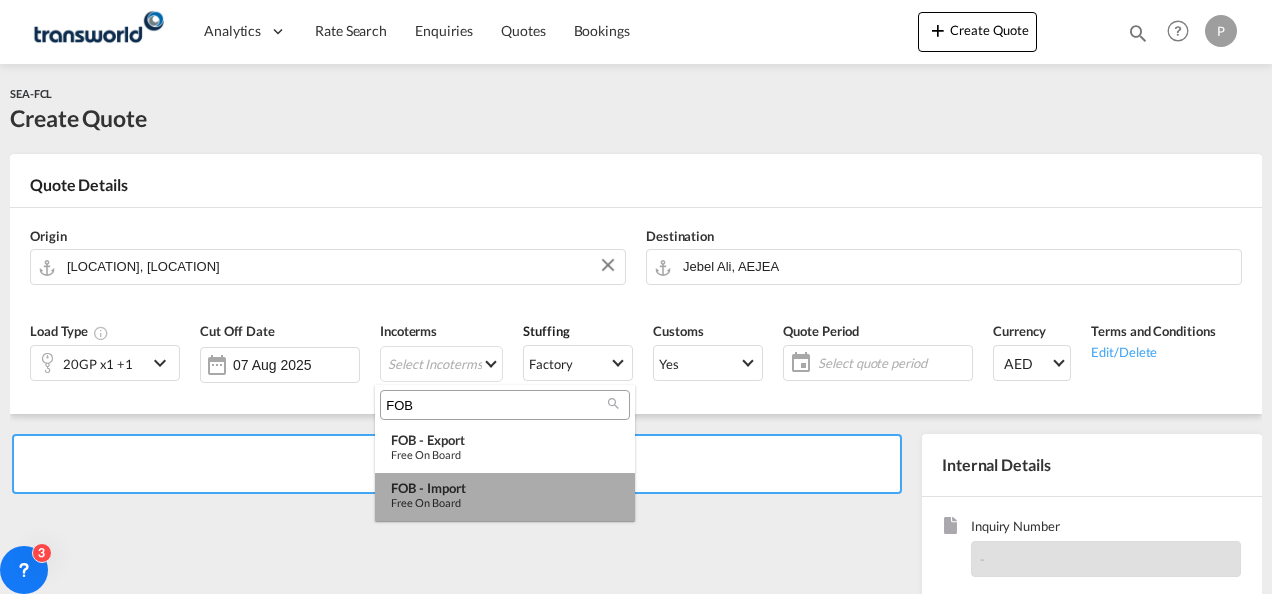 click on "Free on Board" at bounding box center (505, 502) 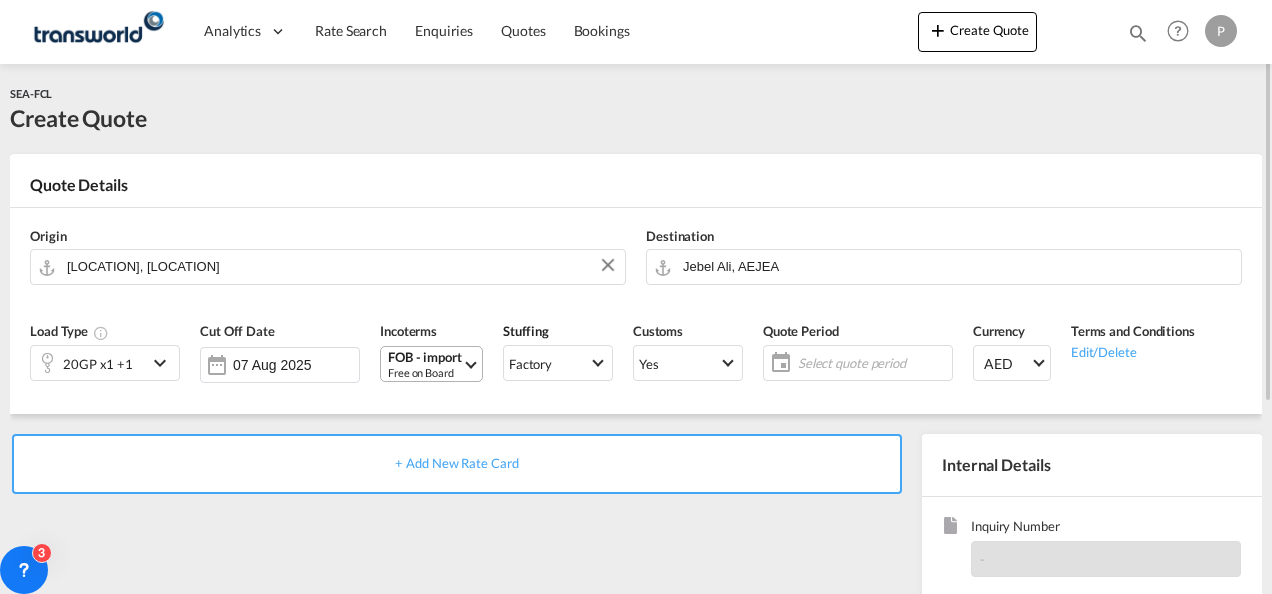 click on "FOB - import" at bounding box center (425, 357) 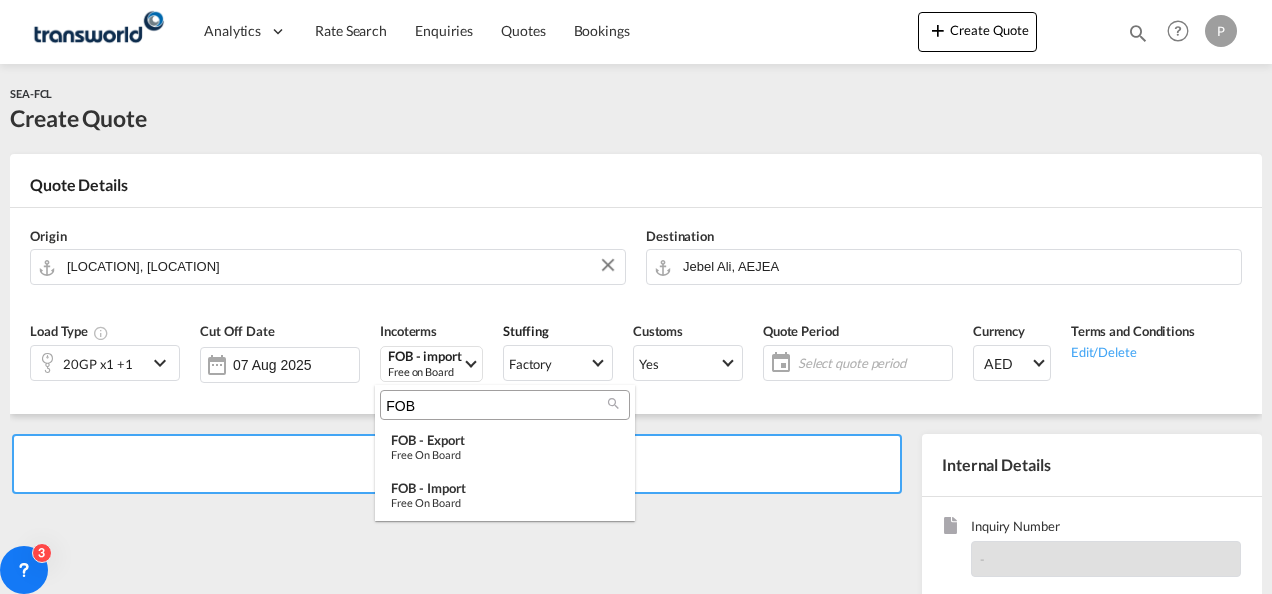 click on "FOB" at bounding box center (497, 406) 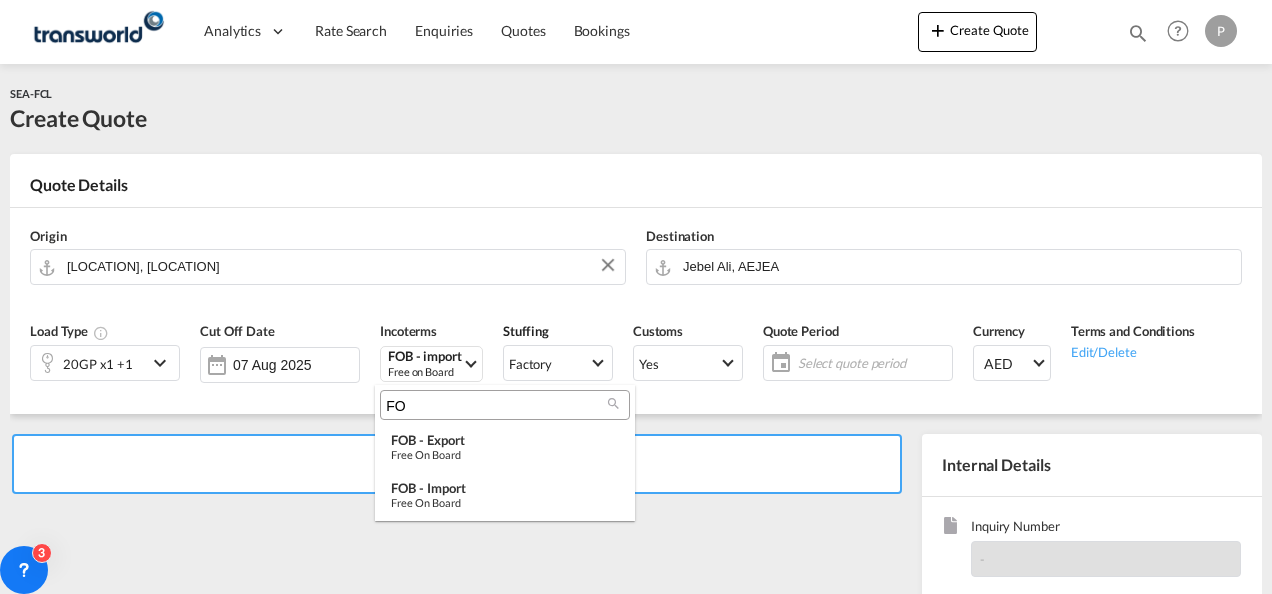 type on "F" 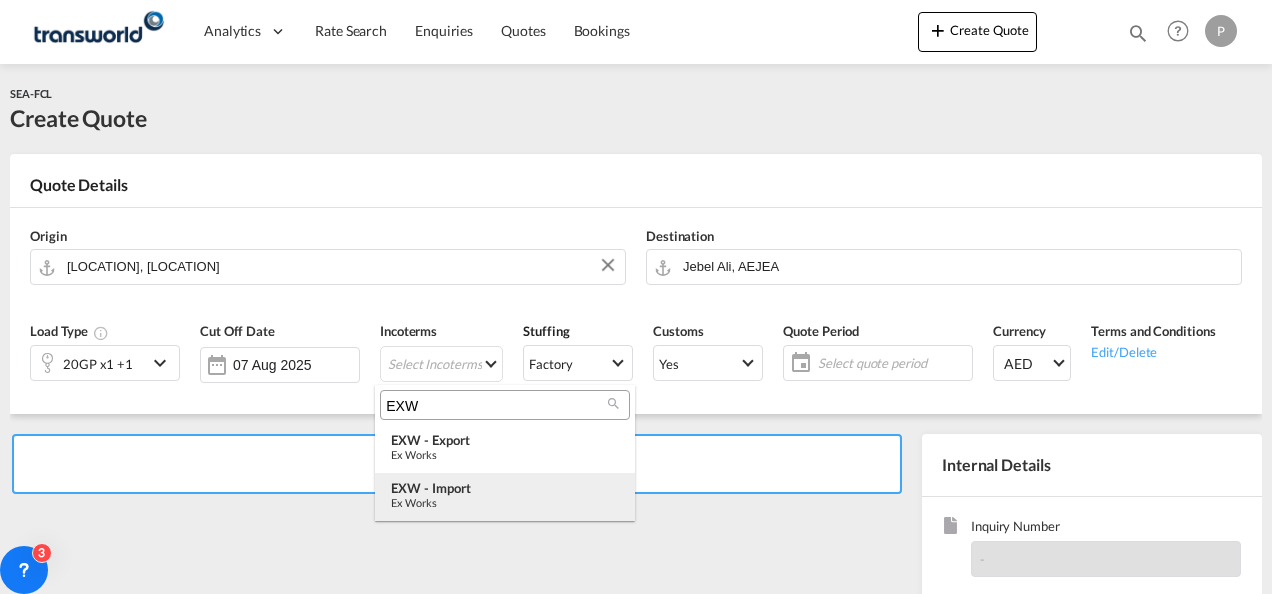 type on "EXW" 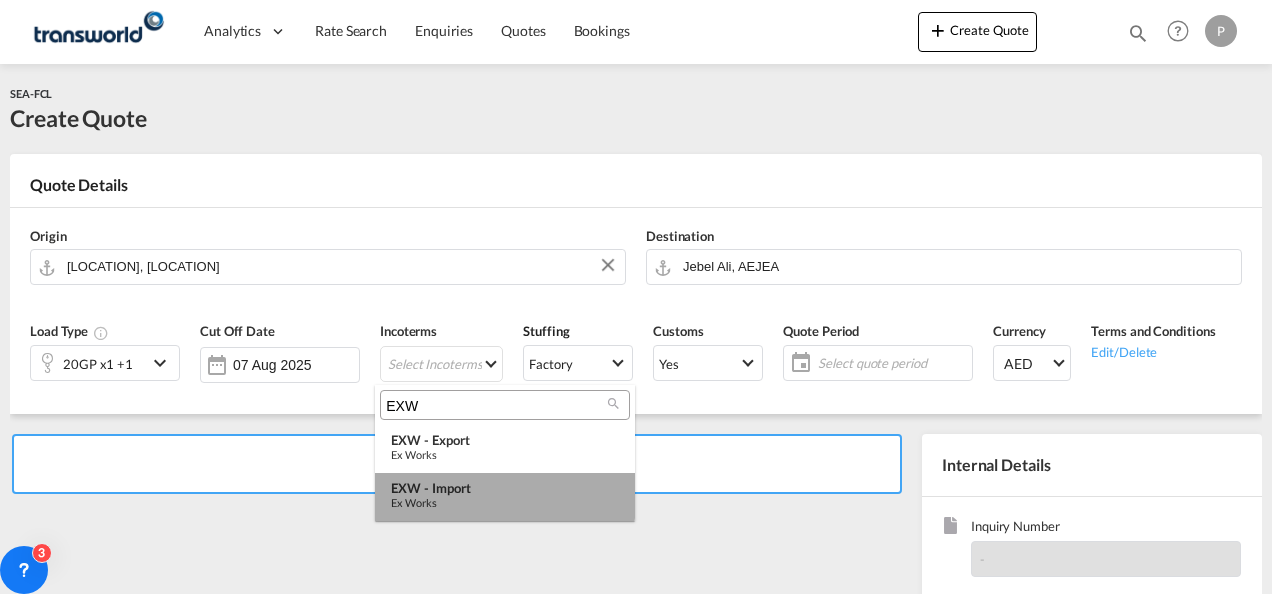 click on "EXW - import" at bounding box center [505, 488] 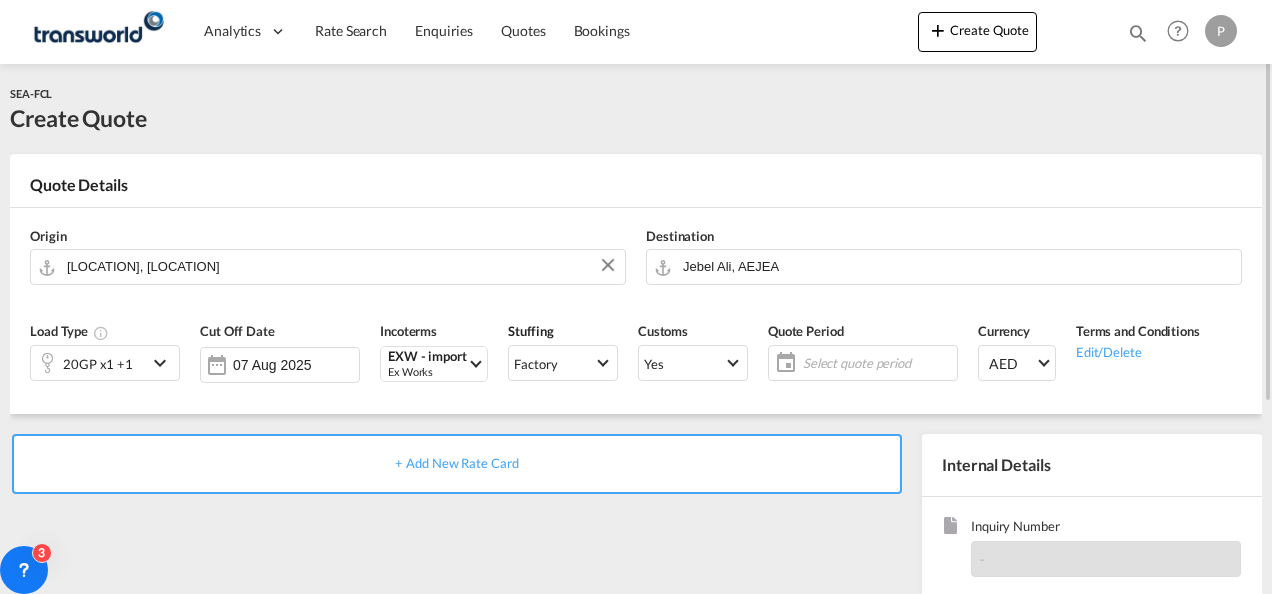 click on "Select quote period" 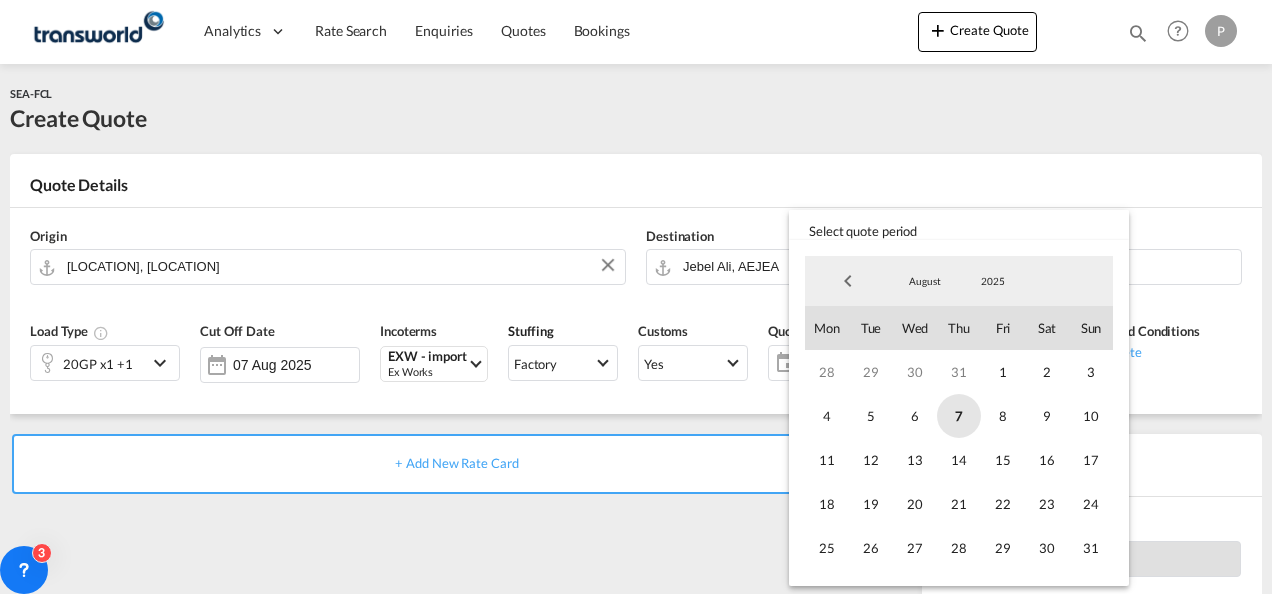 click on "7" at bounding box center [959, 416] 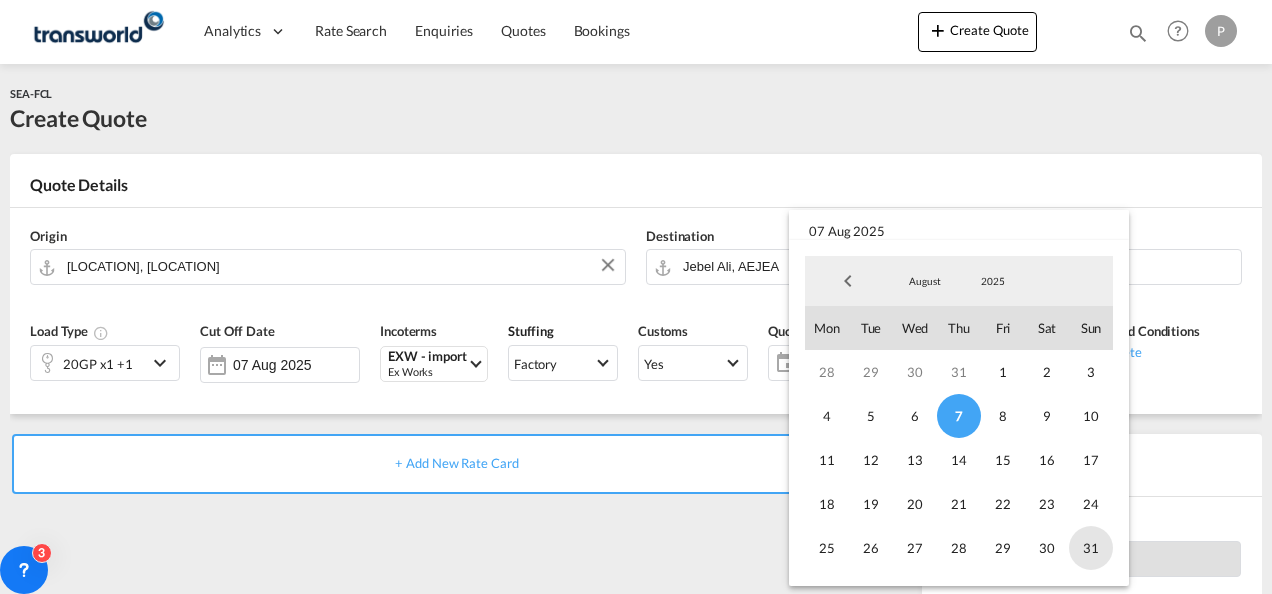 click on "31" at bounding box center (1091, 548) 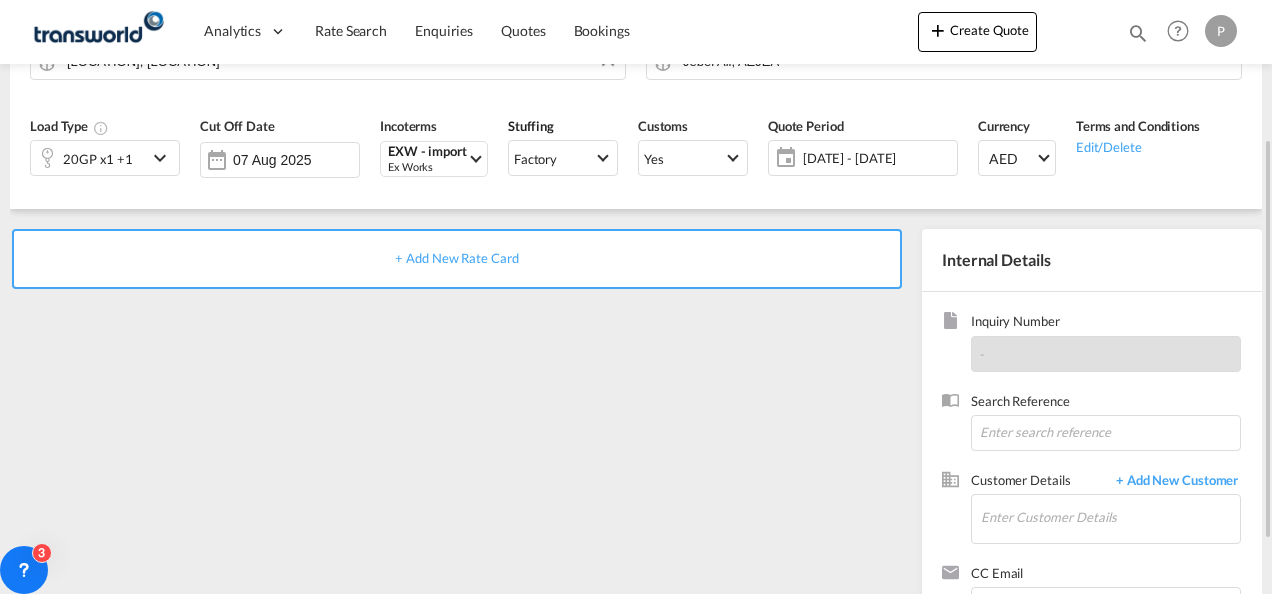 scroll, scrollTop: 206, scrollLeft: 0, axis: vertical 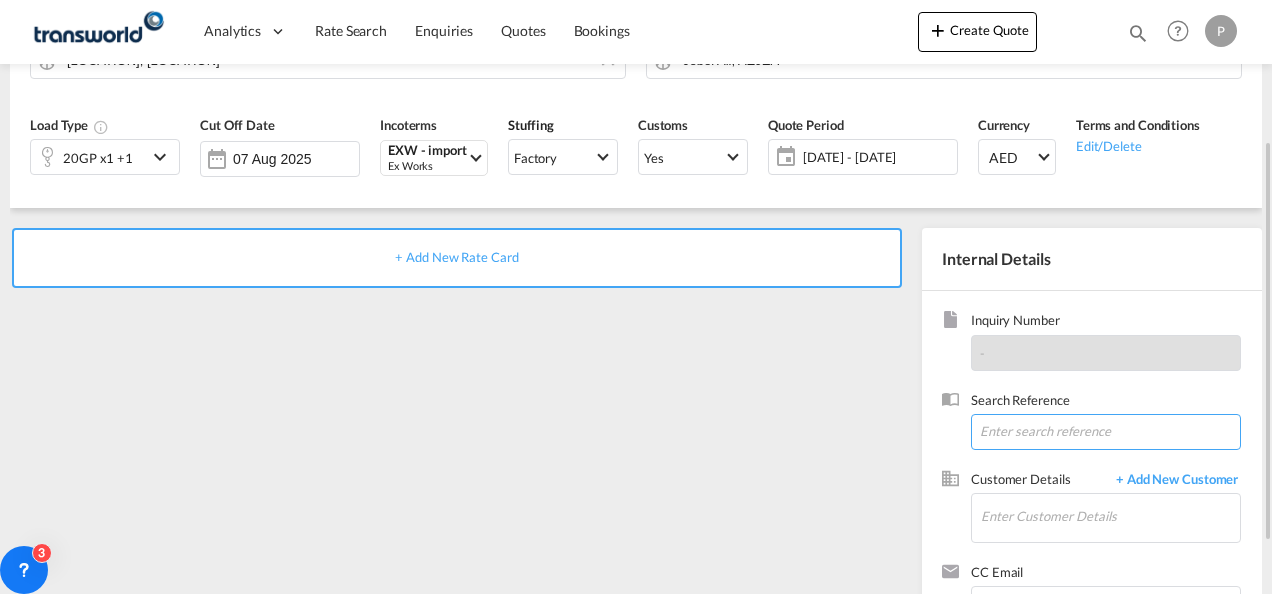 click at bounding box center [1106, 432] 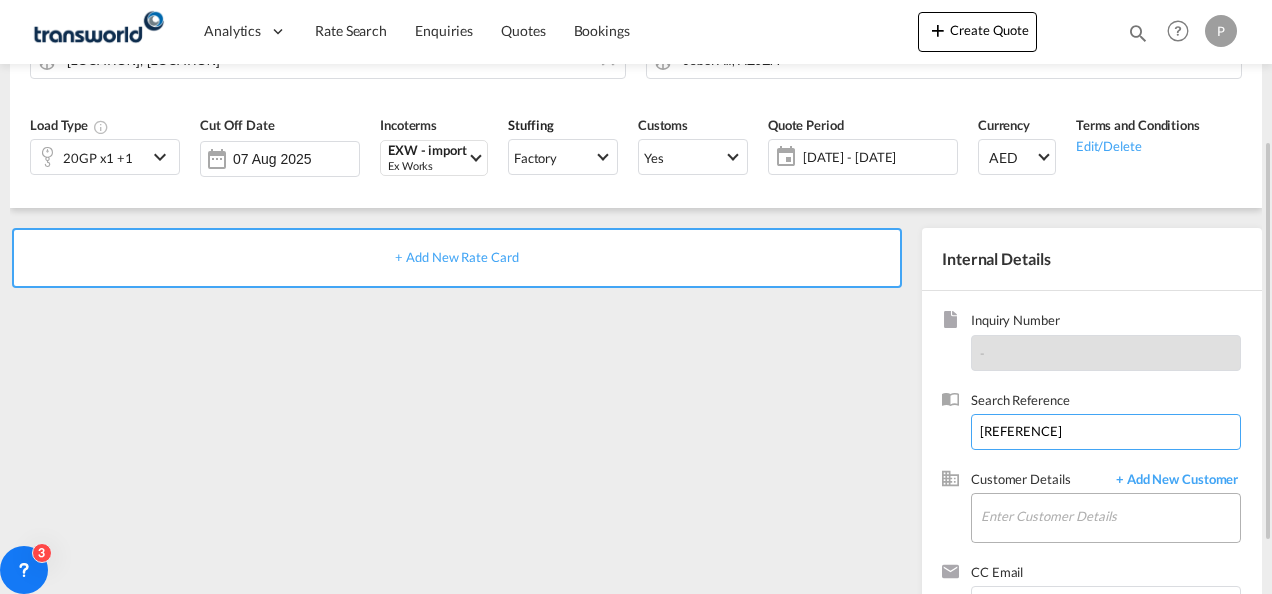 type on "[REFERENCE]" 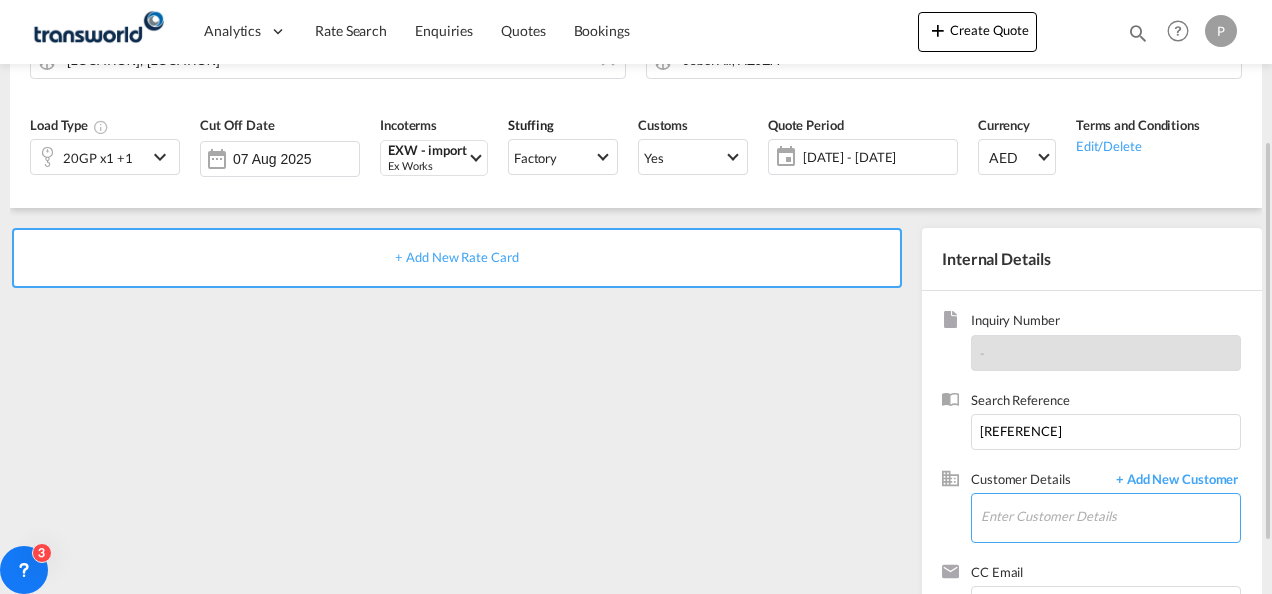 click on "Enter Customer Details" at bounding box center [1110, 516] 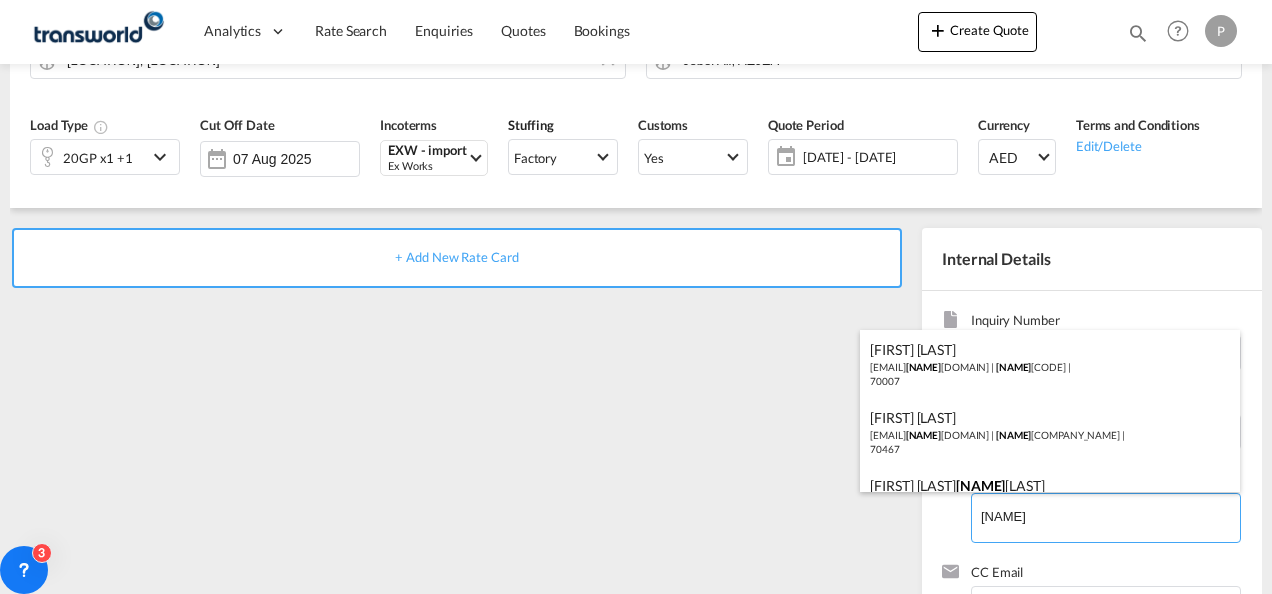type on "[NAME]" 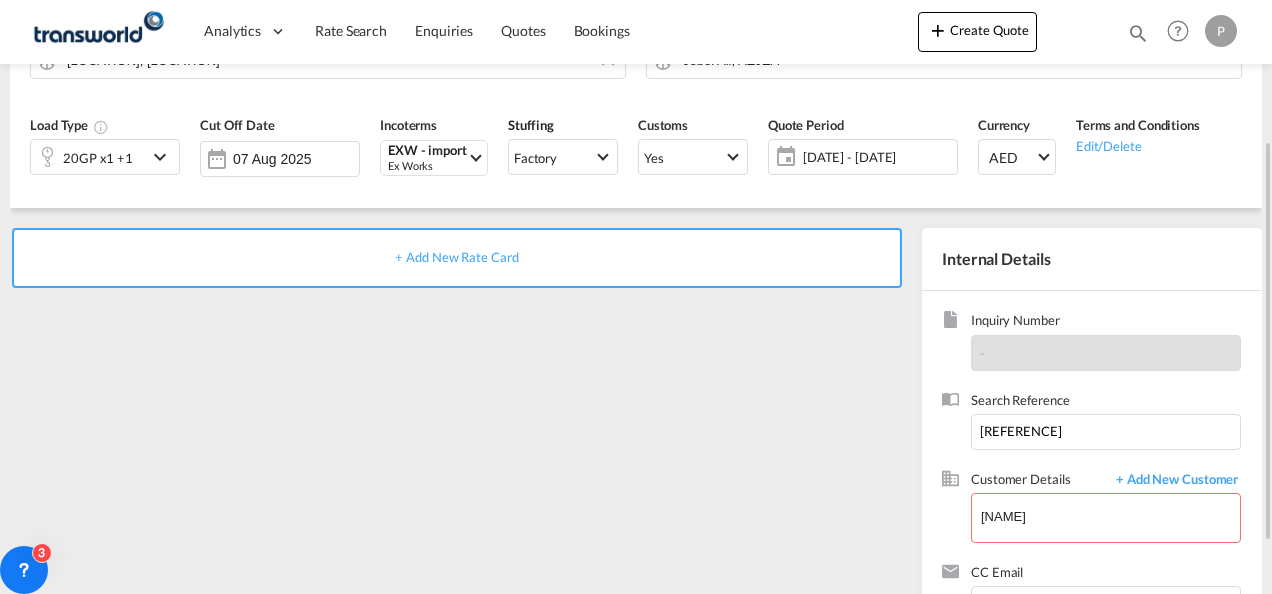 click at bounding box center [163, 157] 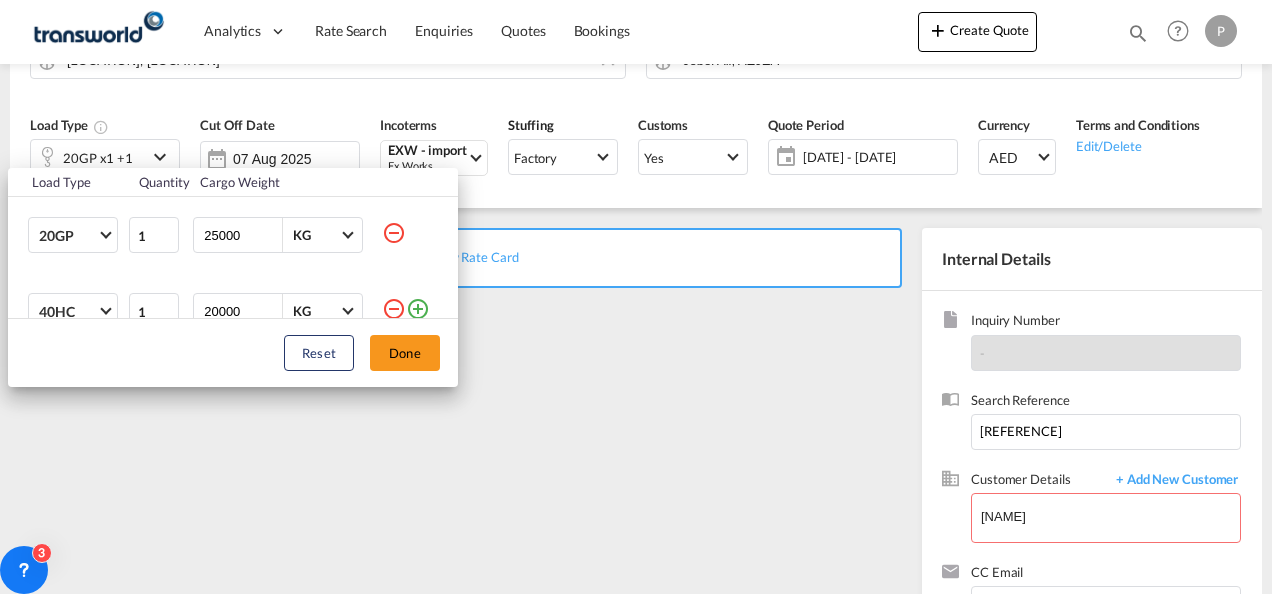 click on "Load Type
Quantity Cargo Weight
20GP
20GP
40GP
40HC
45HC
20RE
40RE
40HR
20OT
40OT
20FR
40FR
40NR
20NR
45S
20TK
40TK
OTHR
53HC
20HC
20FX
1 25000 KG KG
40HC
20GP
40GP
40HC
45HC
20RE
40RE
40HR
20OT
40OT
20FR
40FR
40NR
20NR
45S
20TK
40TK
OTHR
53HC
20HC
20FX
1 20000 KG KG
Load type addition is restricted to 4 Reset Done" at bounding box center (636, 297) 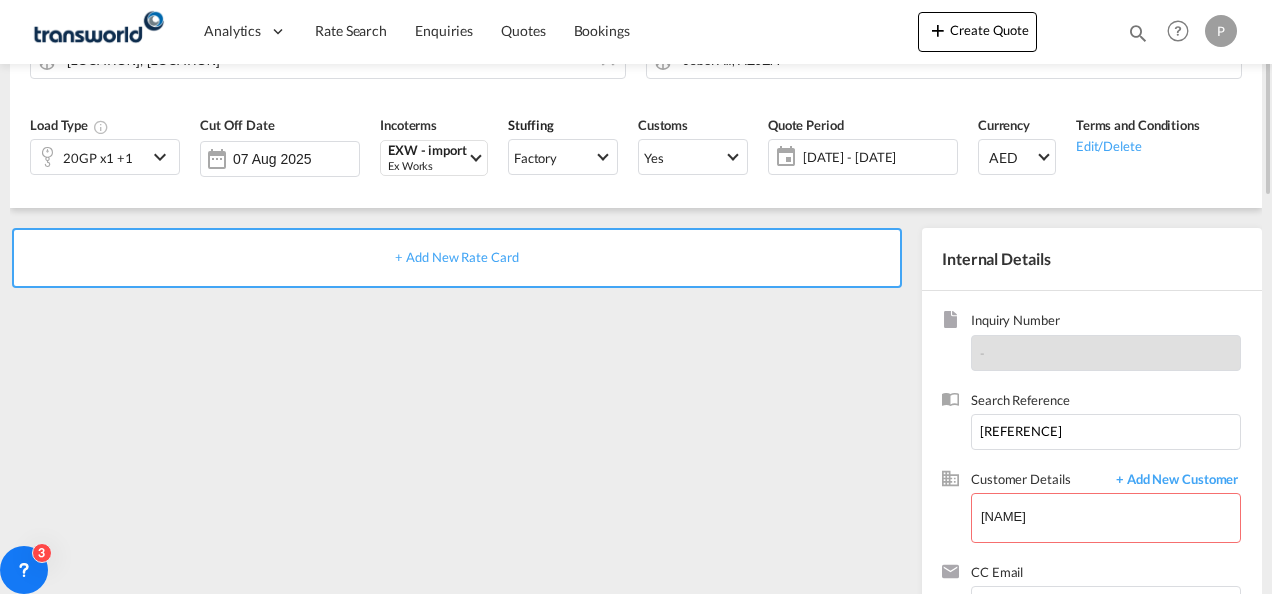 scroll, scrollTop: 0, scrollLeft: 0, axis: both 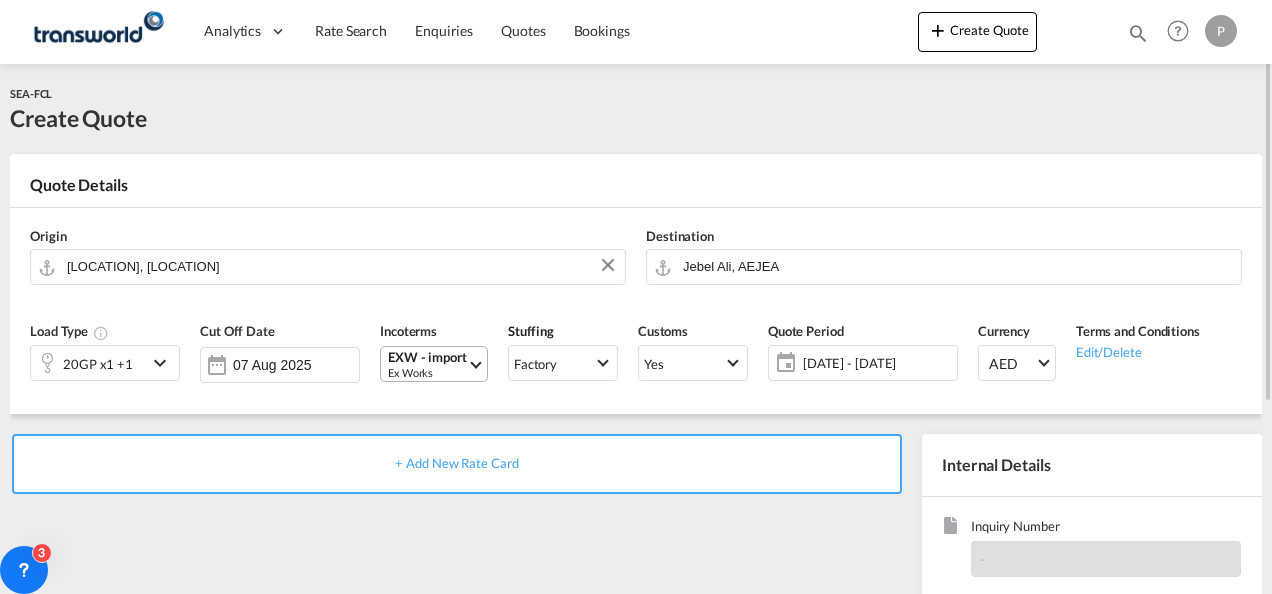 click on "EXW - import" at bounding box center (427, 357) 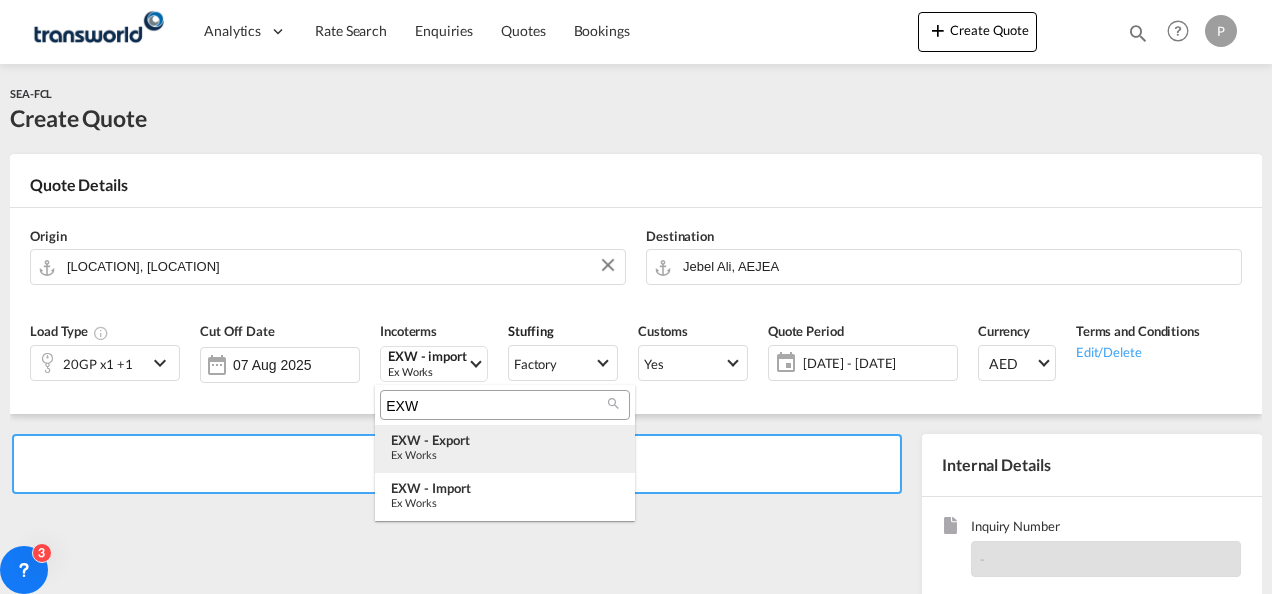 click on "Ex Works" at bounding box center [505, 454] 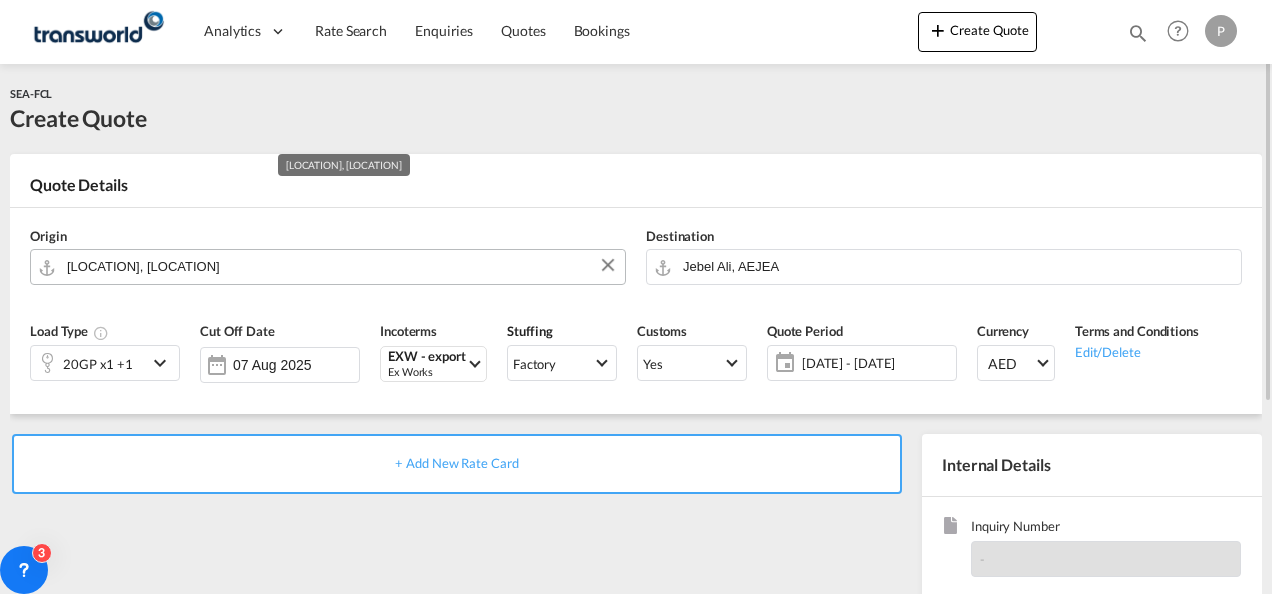 click on "[LOCATION], [LOCATION]" at bounding box center [341, 266] 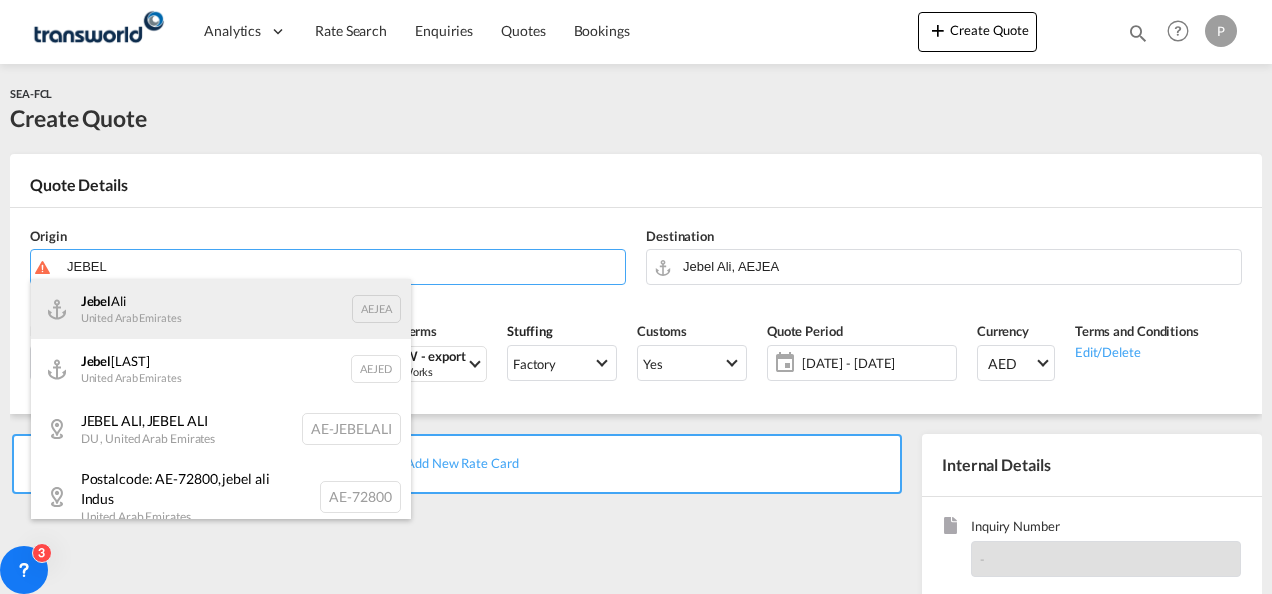 click on "[LOCATION] [COUNTRY]
[CODE]" at bounding box center [221, 309] 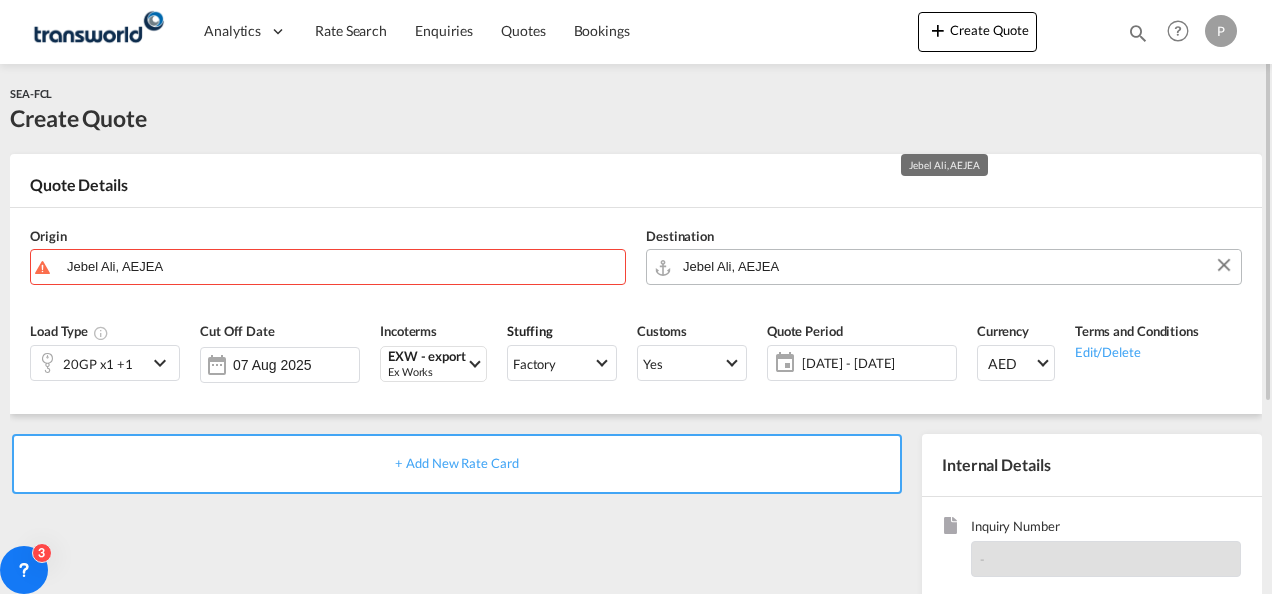 click on "Jebel Ali, AEJEA" at bounding box center [957, 266] 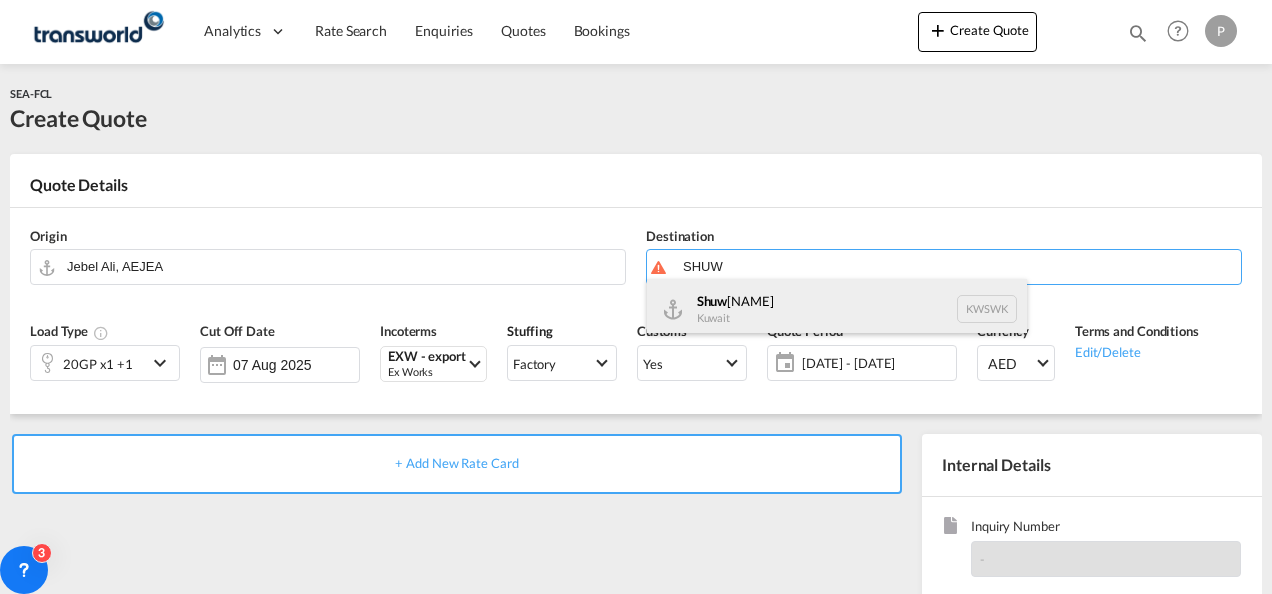 click on "[LOCATION]
Kuwait
[CODE]" at bounding box center [837, 309] 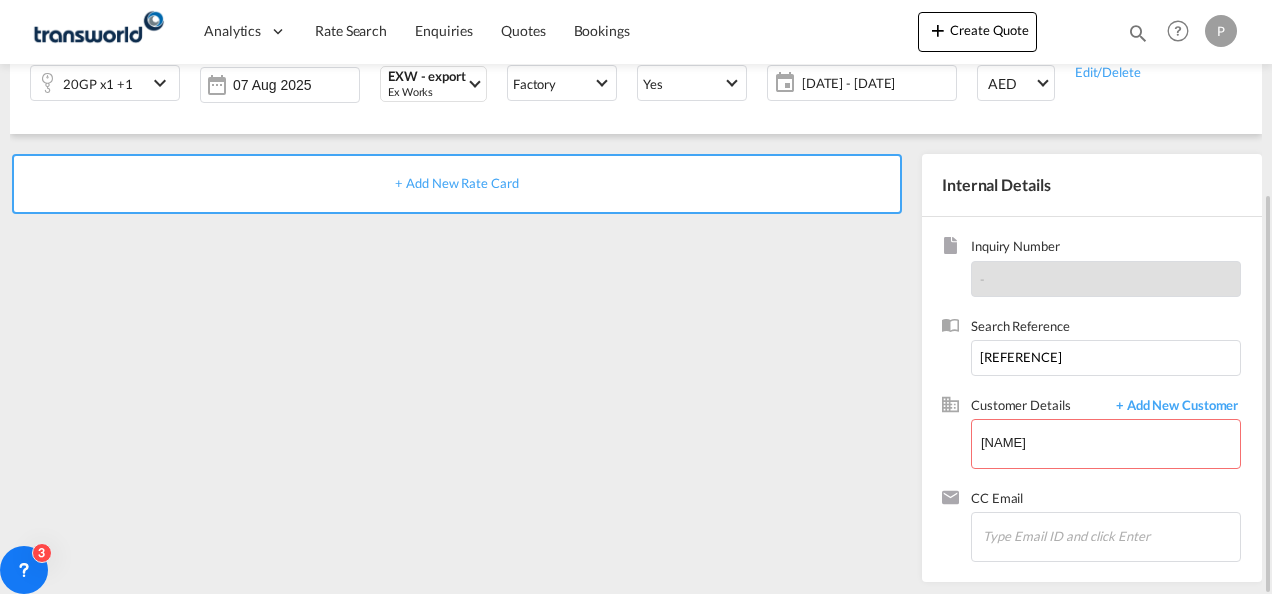 scroll, scrollTop: 282, scrollLeft: 0, axis: vertical 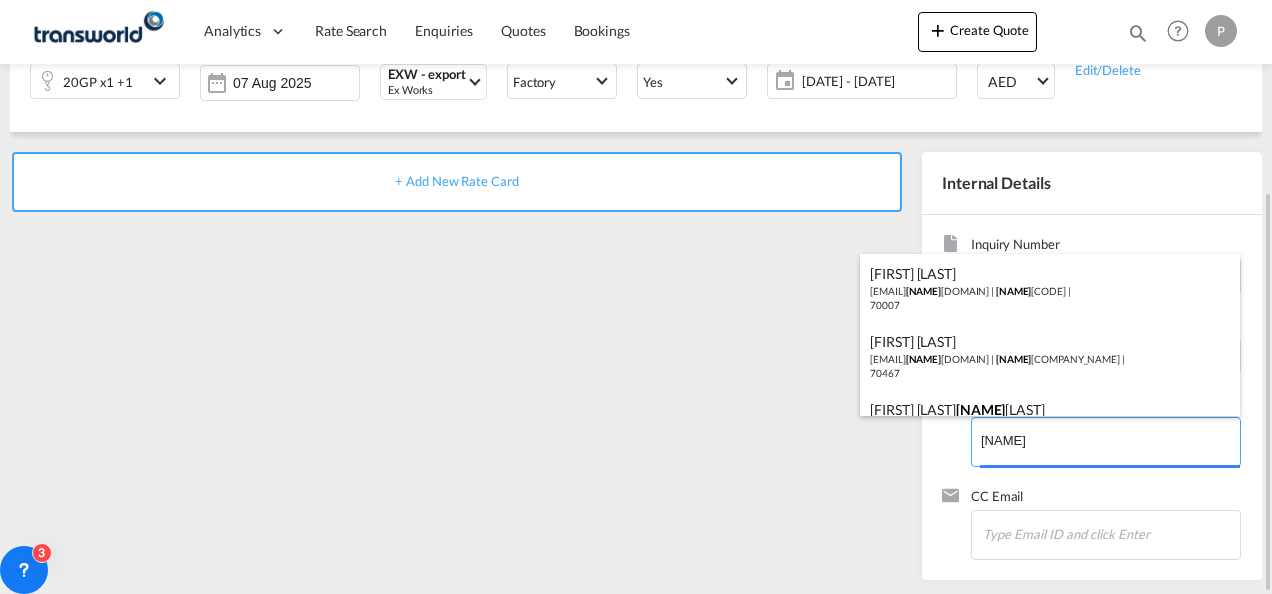 click on "Analytics
Dashboard
Rate Search
Enquiries
Quotes
Bookings" at bounding box center [636, 297] 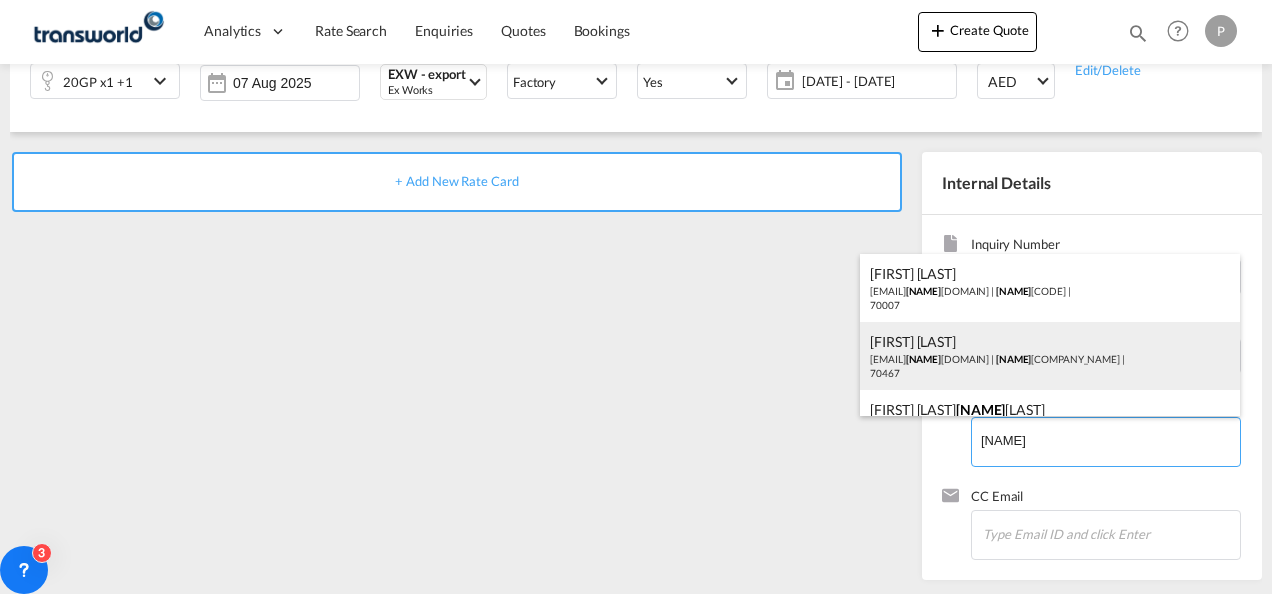 click on "[COMPANY_NAME], [FIRST] [LAST], [EMAIL]    |    [COMPANY_NAME]
|      [NUMBER]" at bounding box center [1050, 356] 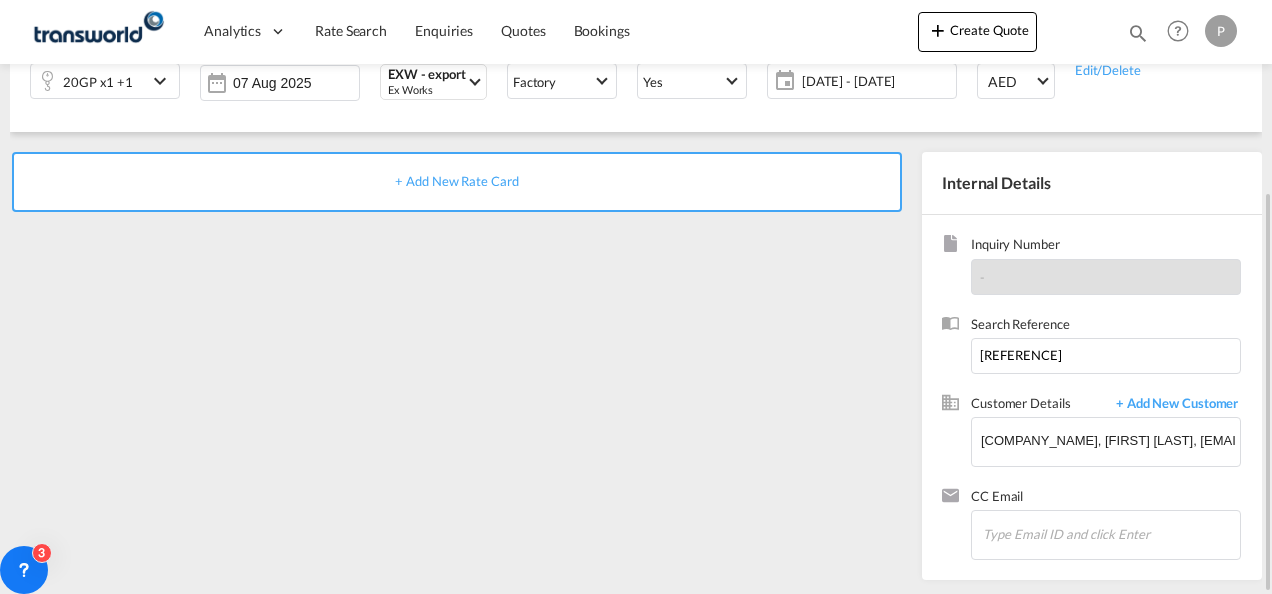 click on "+ Add New Rate Card" at bounding box center (456, 181) 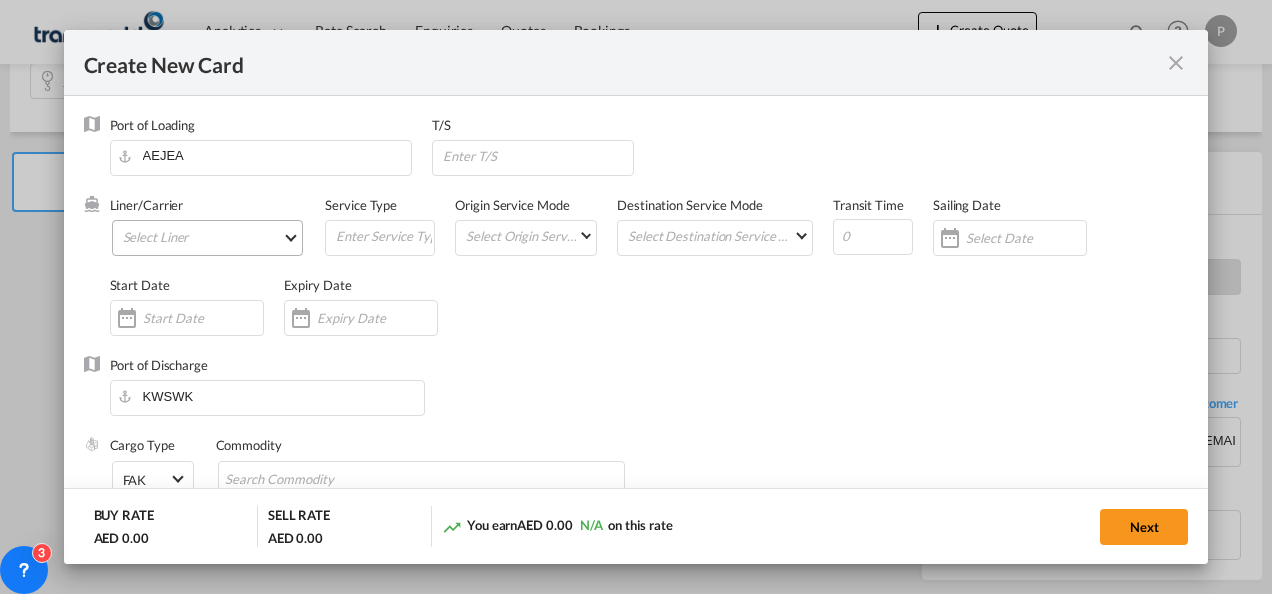 type on "Basic Ocean Freight" 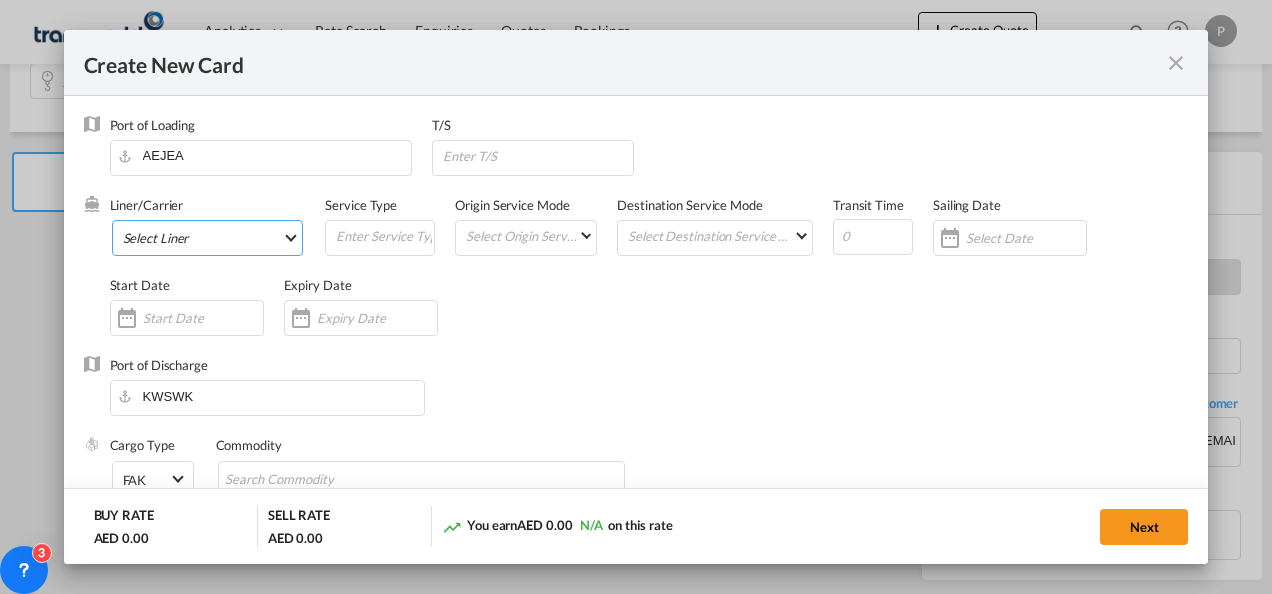 click on "Select Liner   2HM LOGISTICS D.O.O 2HM LOGISTICS D.O.O. / TDWC-CAPODISTRI 2HM LOGISTICS D.O.O. / TDWC-KOPER 2HM LOGISTICS KFT / TDWC-ANKARANSKA 3A INTERNATIONAL LOGISTICS JOINT STOCK COMPANY / T 3P LOGISTICS / TDWC - LONDON A & G INTERNATIONAL CARGO (THAILAND)  / TDWC-BANGK A A X L GLOBAL SHIPPING LINES L.L.C / TDWC-DUBAI A AND G INTERNATIONAL CARGO / TDWC-BANGKOK A J WORLDWIDE SERVICES INC / TDWC-SADDLE BRO A K ENTERPRISES / TDWC-MUMBAI A.J WORLDWIDE SERVICES LTD / TDWC-WESTDRAYTO AA AND S SHIPPING LLC / TDWC-DUBAI AA&S SHIPPING LLC / TDWC-DUBAI AAA CHINA LIMITED / TDWC-SHENZHEN AAHIL SHIPPING L.L.C / TDWC-DUBAI AAS FREIGHT EUROPE GMBH / TDWC-GERMANY AASHIANA COMMERCIAL FZE / TDWC-DUBAI AAXL GLOBAL SHIPPING LINES LLC ABBAS YOUSUF / TDWC-DUBAI ABBAS YOUSUF TRADING LLC / TDWC-DUBAI ABC EUROPEAN AIR AND SEA CARGO DISTRI / TDWC-BEOGR ABDA CARGO SERVICES DMCC / TDWC-DUBAI ABDUL MUHSEN SHIPPING LLC ABDUL MUHSEN SHIPPING LLC / TDWC-DUBAI ABRAO SHIPPING / TDWC-DUBAI ABRECO FREIGHT LLC / TDWC-DUBAI" at bounding box center (208, 238) 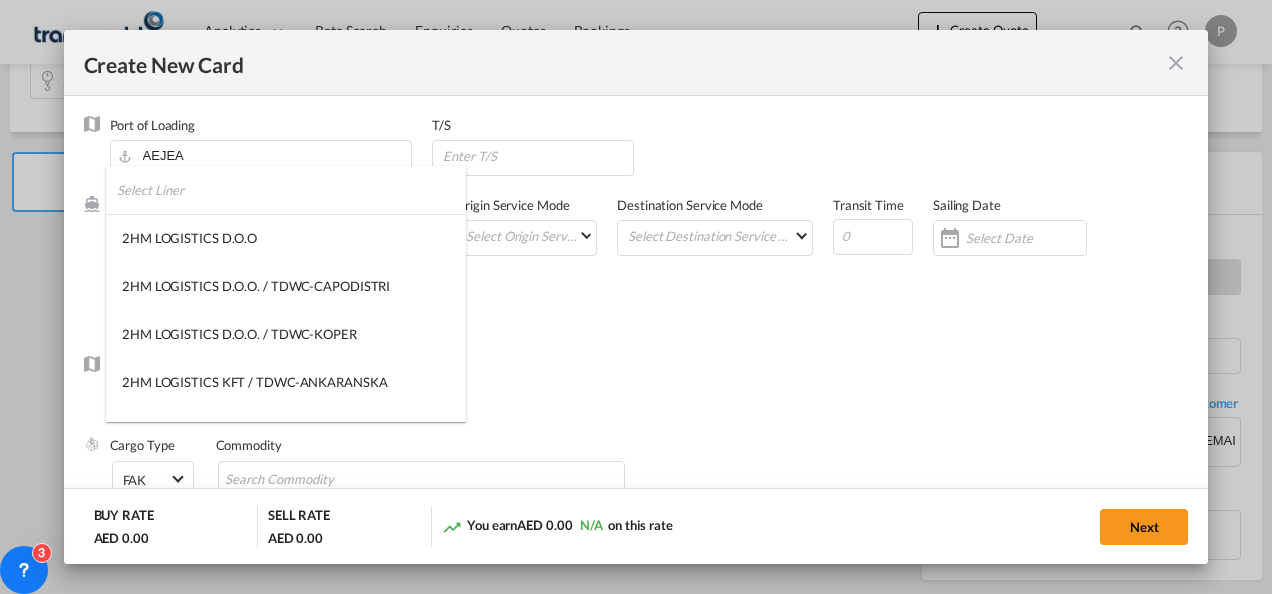 click at bounding box center (291, 190) 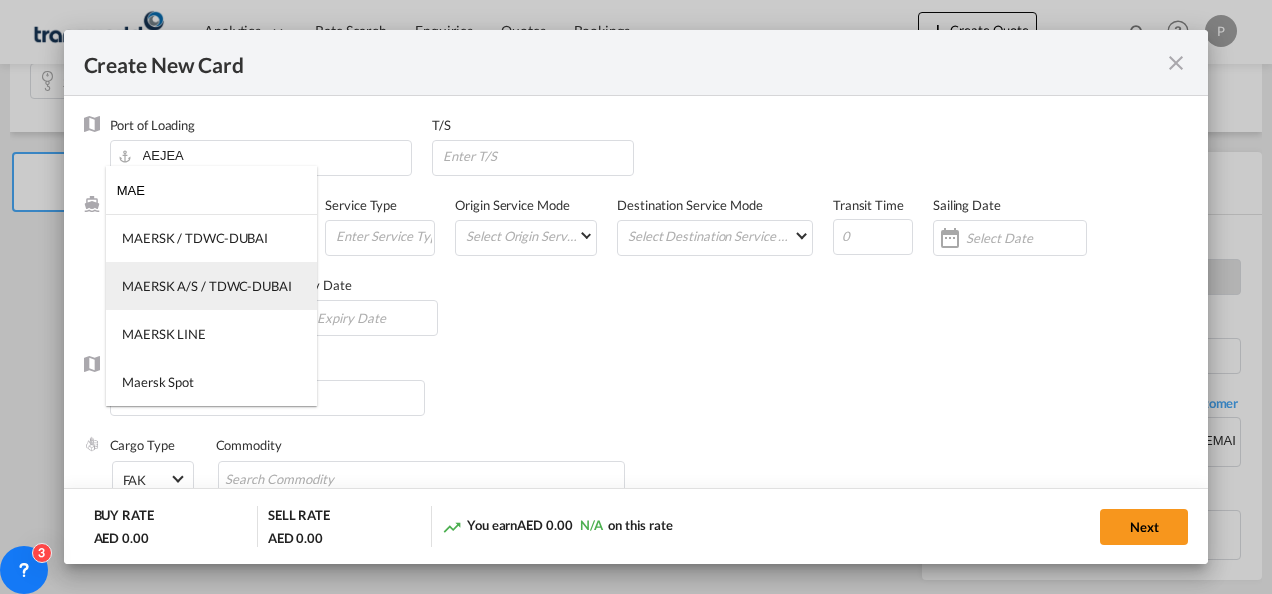 type on "MAE" 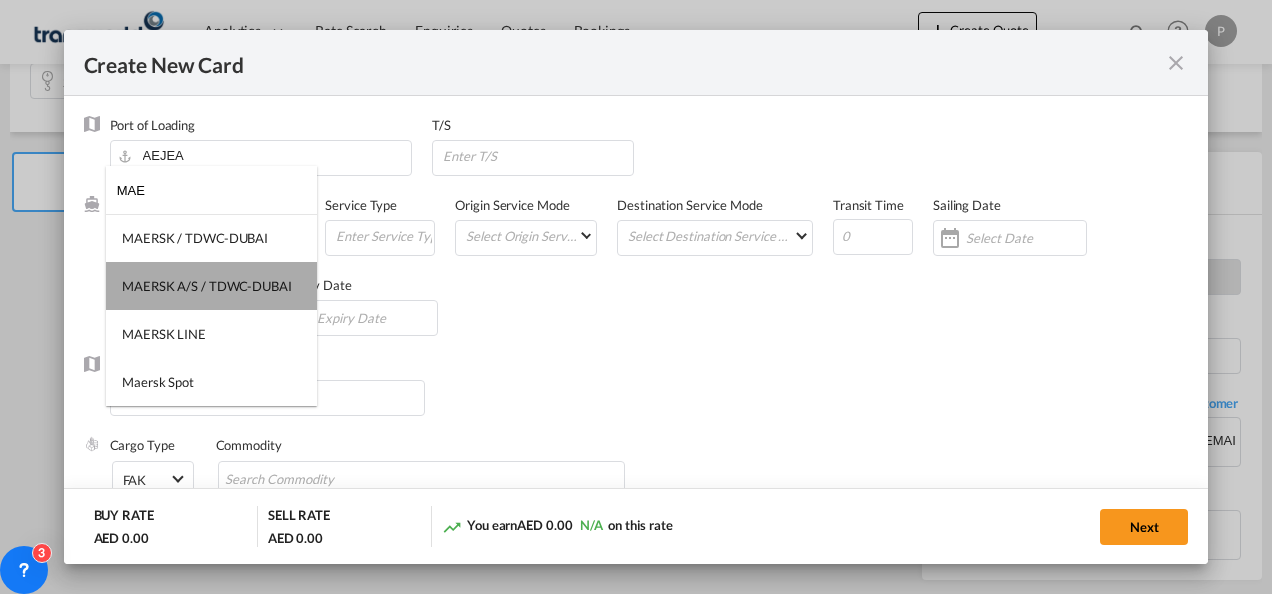 click on "MAERSK A/S / TDWC-DUBAI" at bounding box center (211, 286) 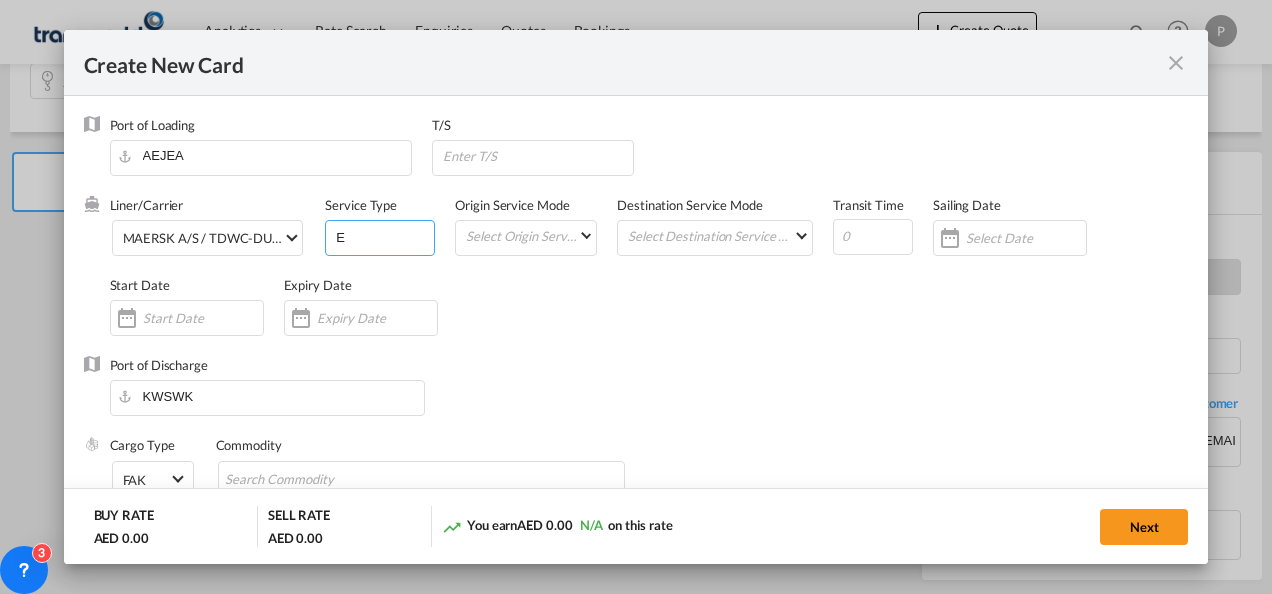 click on "E" at bounding box center [384, 236] 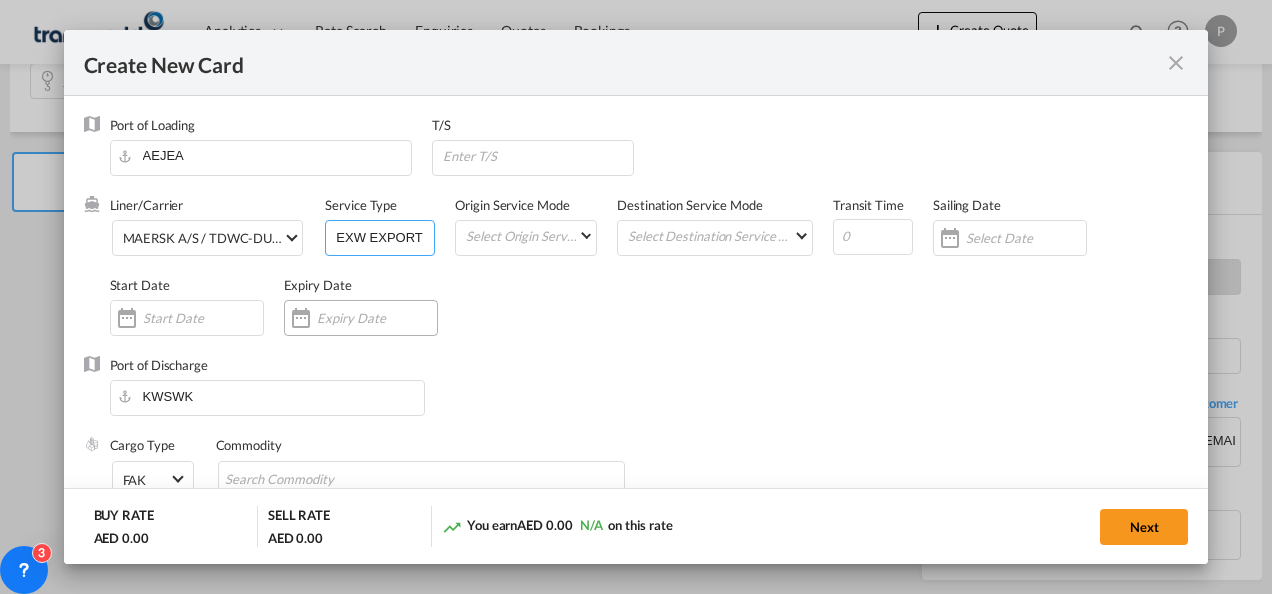 type on "EXW EXPORT" 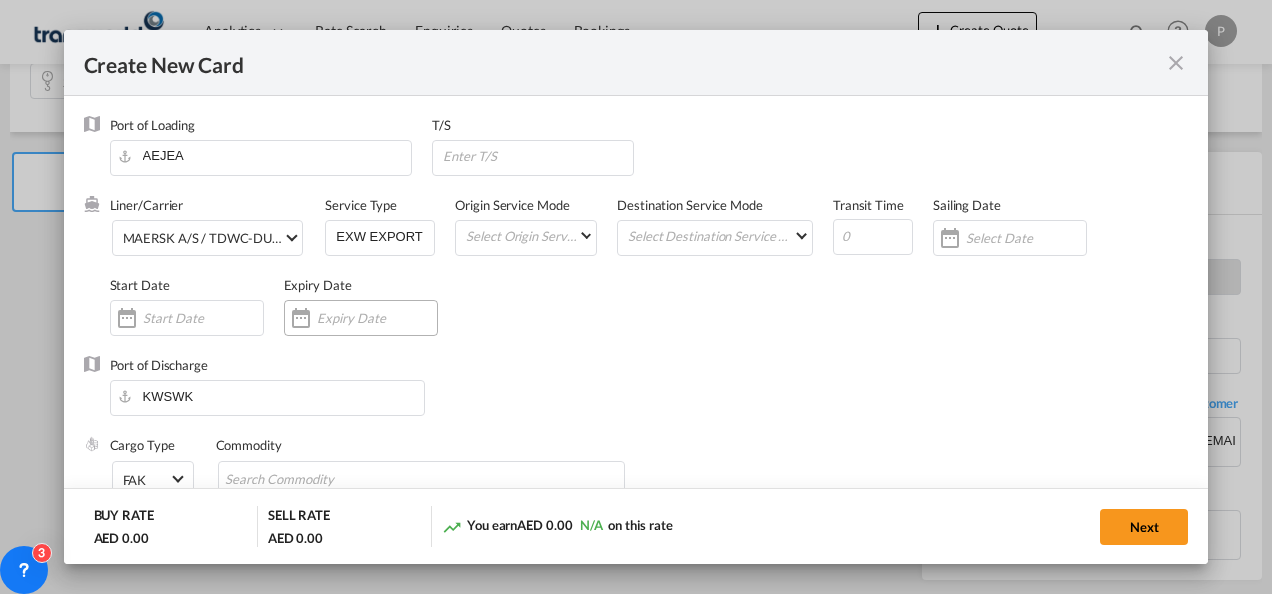 click at bounding box center [377, 318] 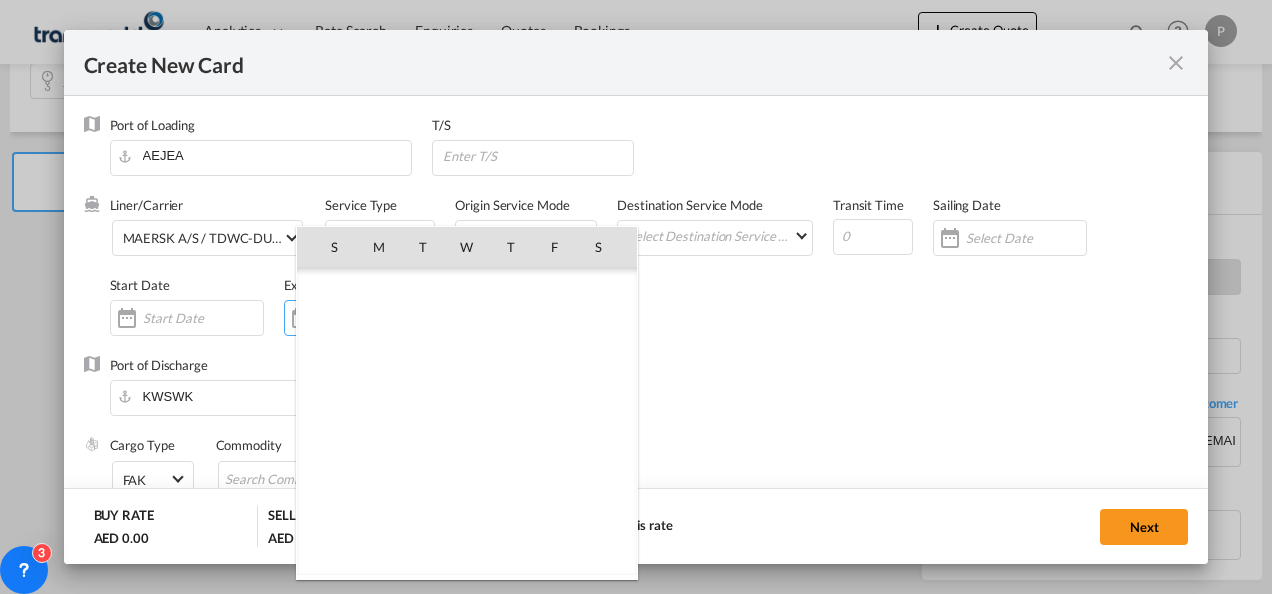 scroll, scrollTop: 462955, scrollLeft: 0, axis: vertical 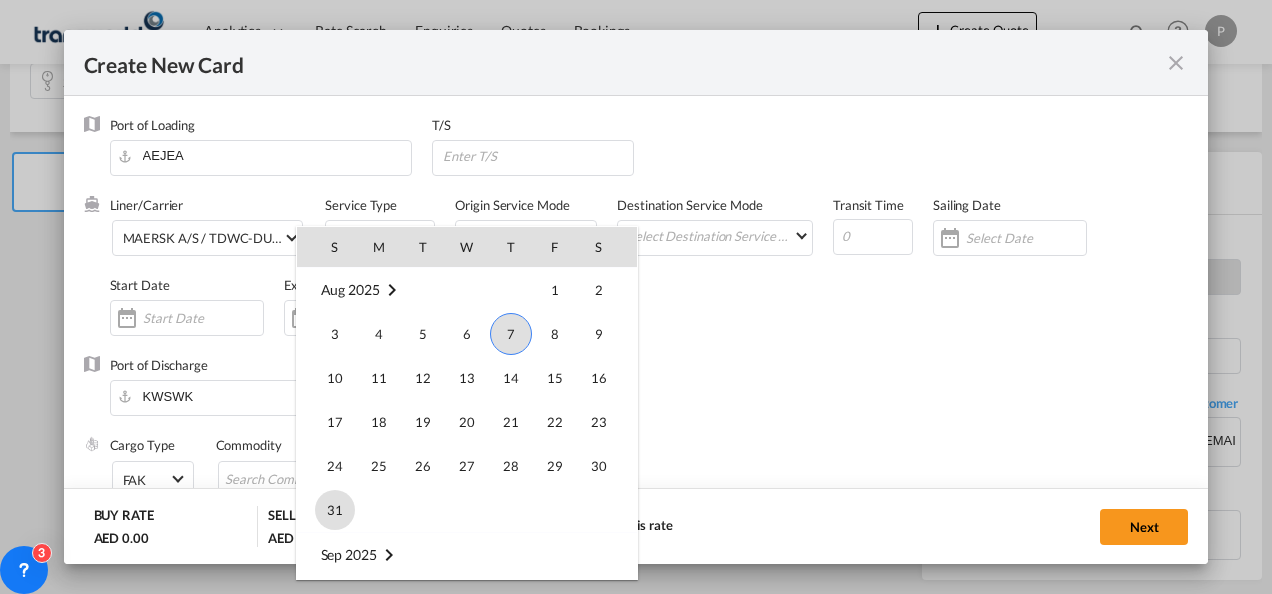 click on "31" at bounding box center (335, 510) 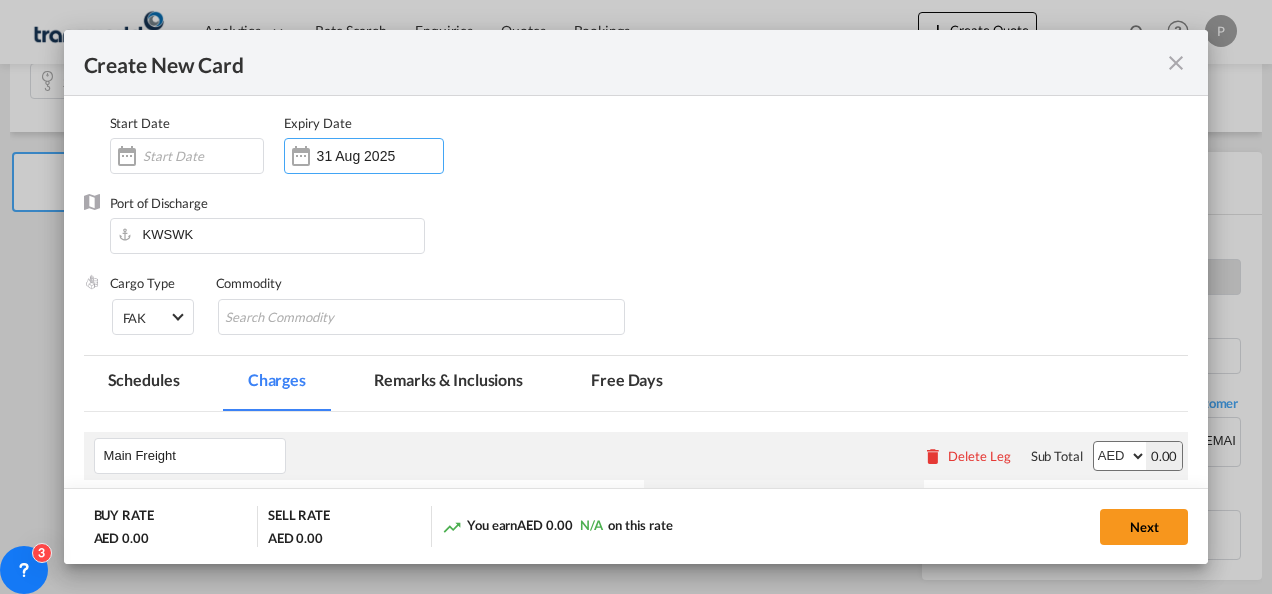 scroll, scrollTop: 179, scrollLeft: 0, axis: vertical 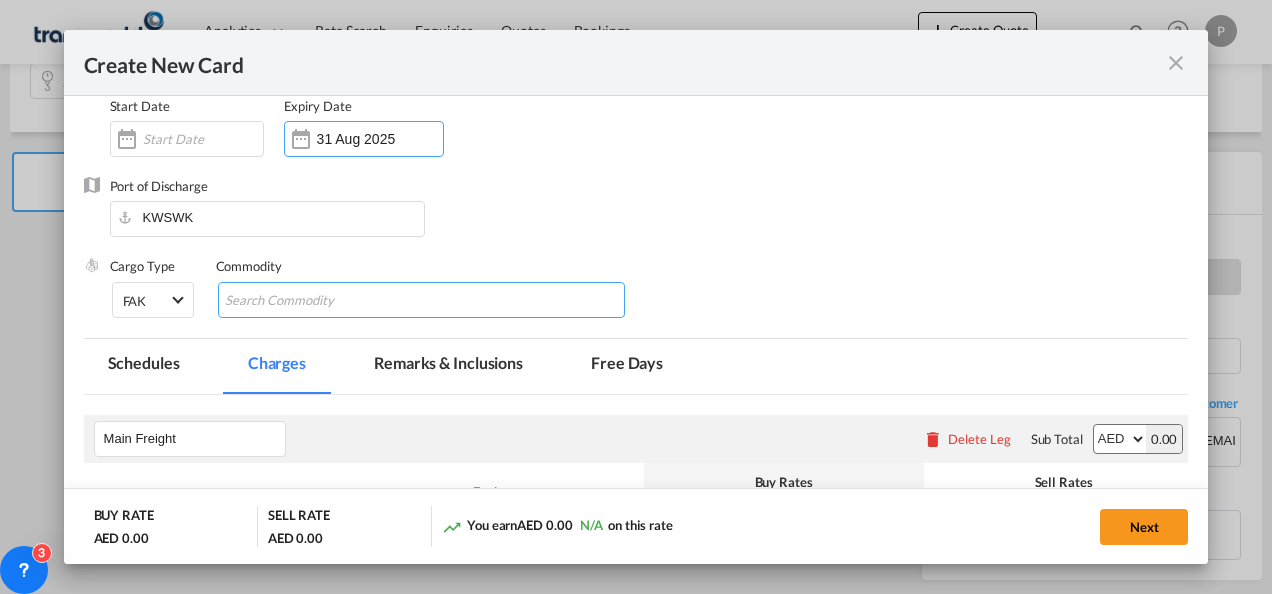 click at bounding box center [316, 301] 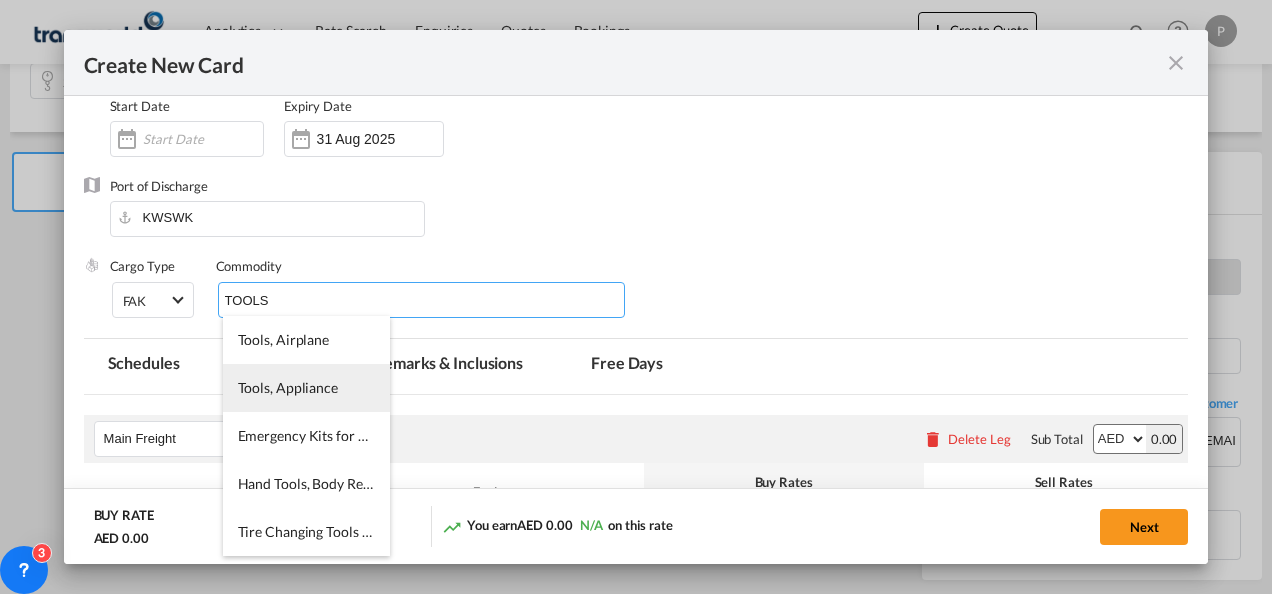 type on "TOOLS" 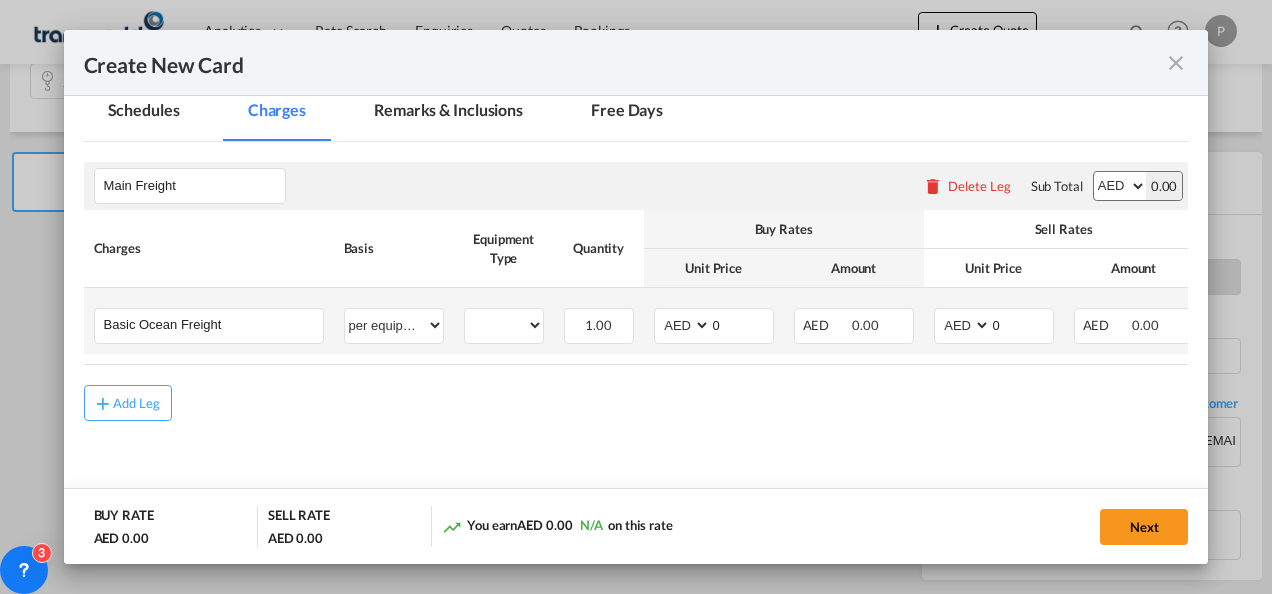 scroll, scrollTop: 433, scrollLeft: 0, axis: vertical 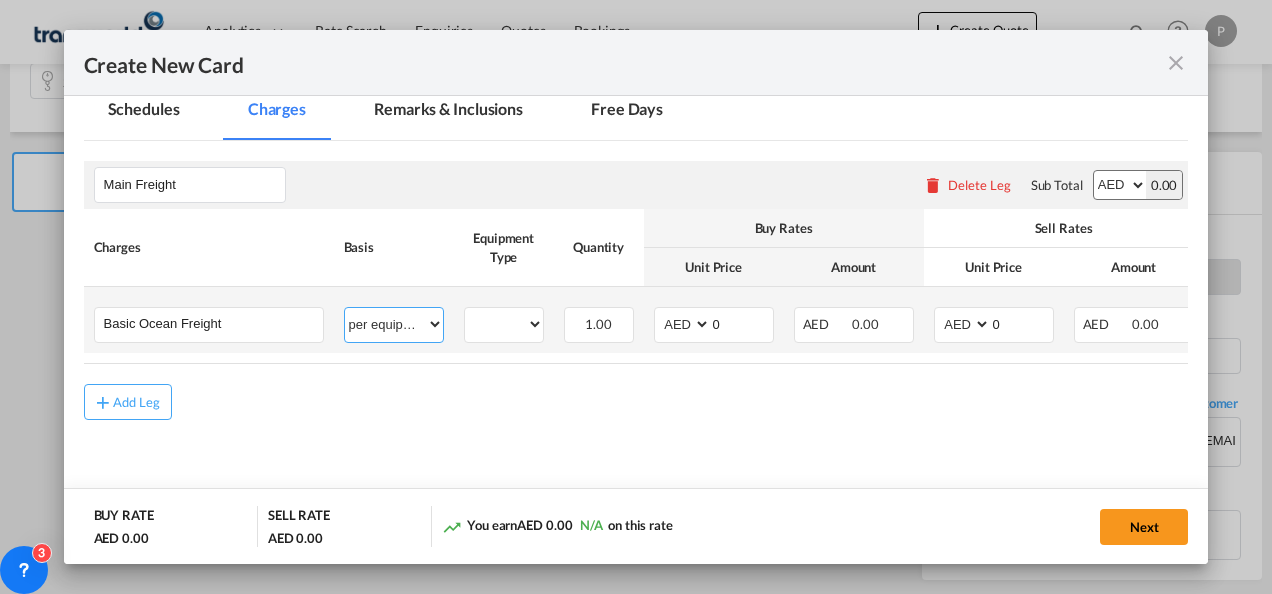 click on "per equipment
per container
per B/L
per shipping bill
per shipment
% on freight
per pallet
per carton
per vehicle
per shift
per invoice
per package
per day
per revalidation
per teu
per kg
per ton
per hour
flat
per_hbl
per belt
per_declaration
per_document
per chasis split
per clearance" at bounding box center [394, 324] 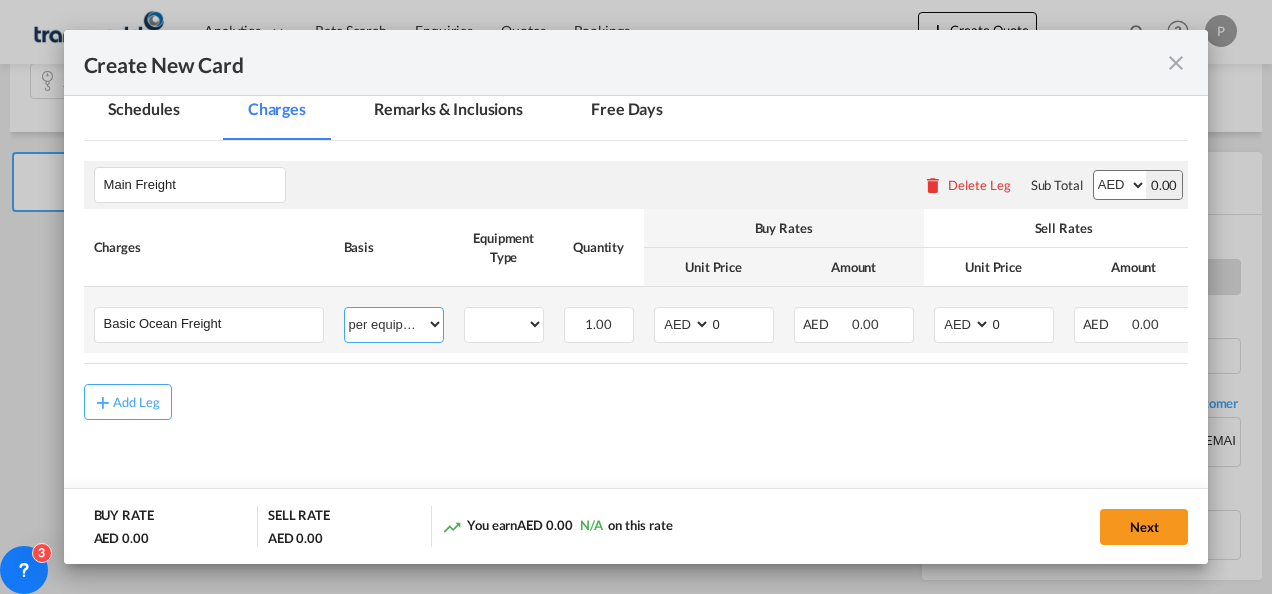 select on "per shipment" 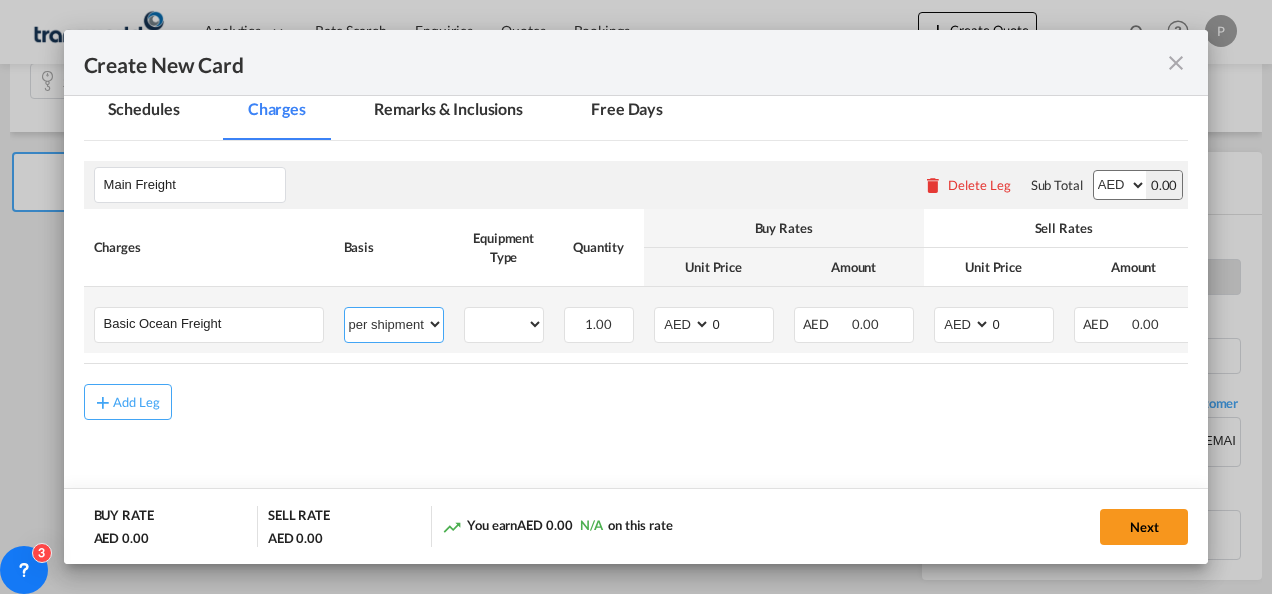 click on "per equipment
per container
per B/L
per shipping bill
per shipment
% on freight
per pallet
per carton
per vehicle
per shift
per invoice
per package
per day
per revalidation
per teu
per kg
per ton
per hour
flat
per_hbl
per belt
per_declaration
per_document
per chasis split
per clearance" at bounding box center [394, 324] 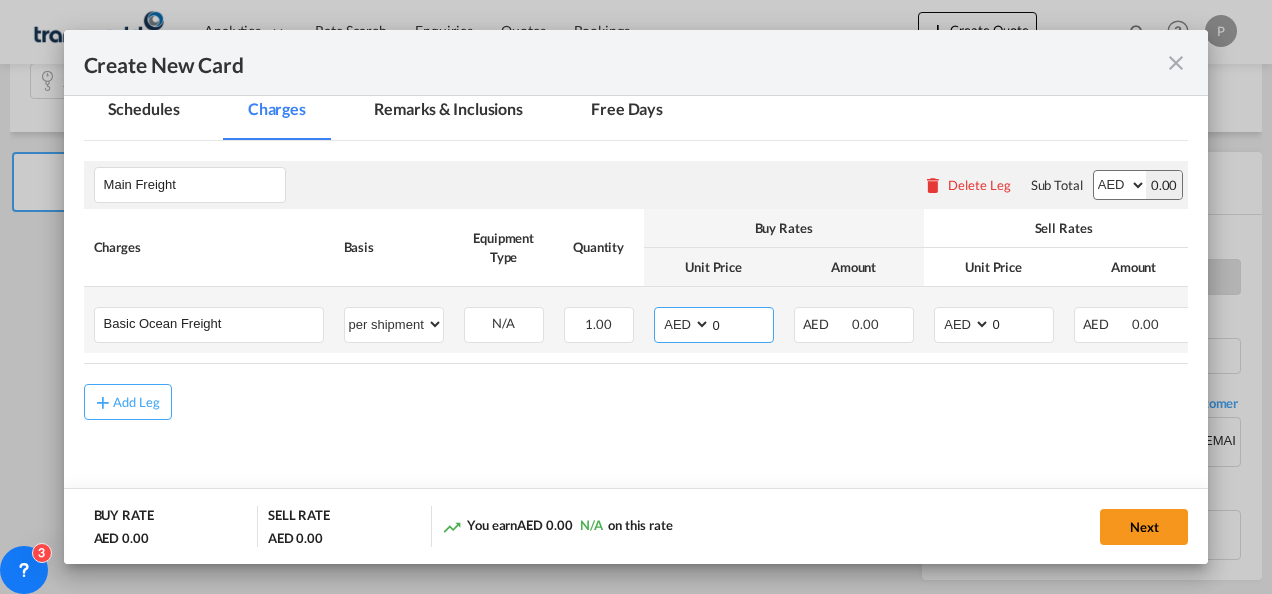 click on "0" at bounding box center (742, 323) 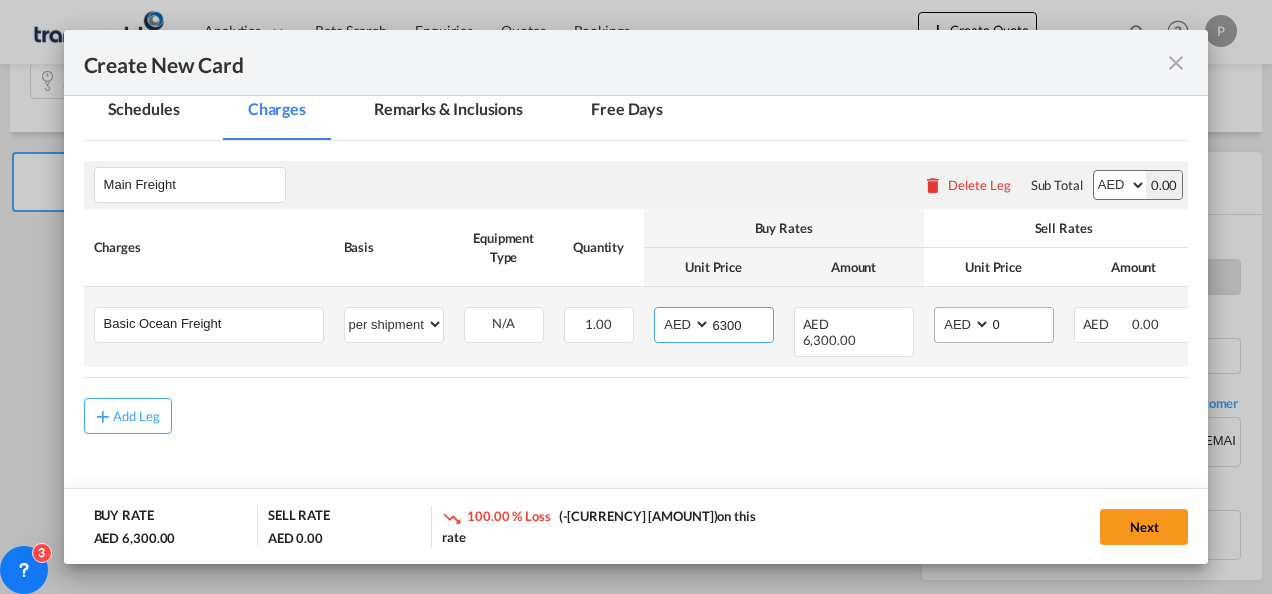 type on "6300" 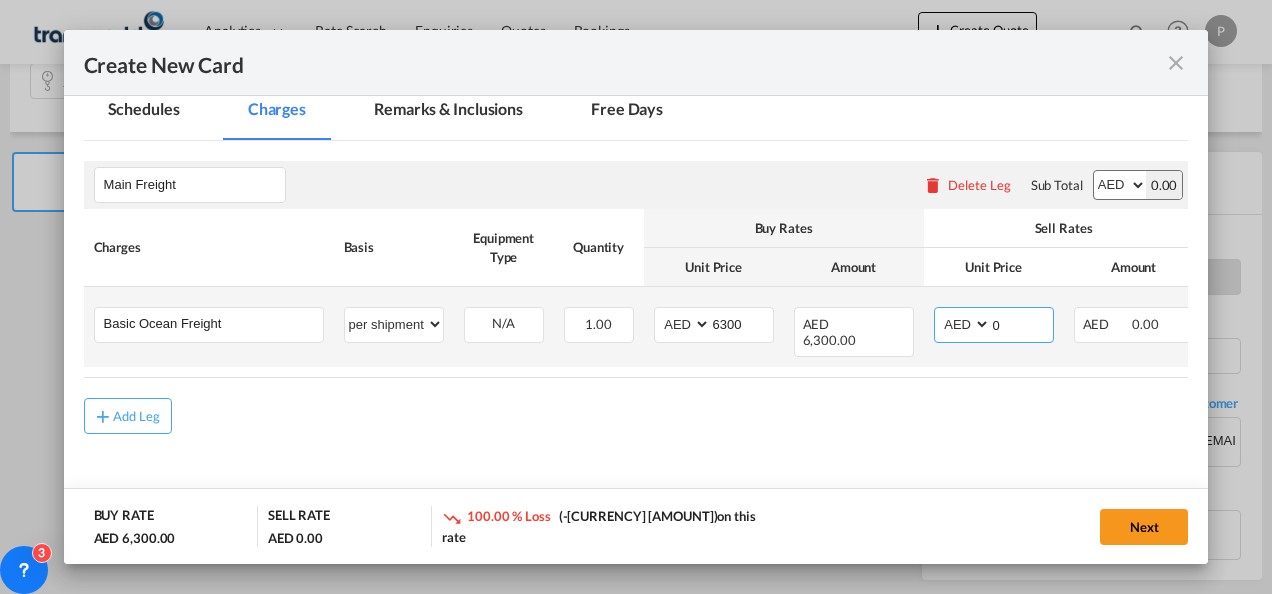 click on "0" at bounding box center (1022, 323) 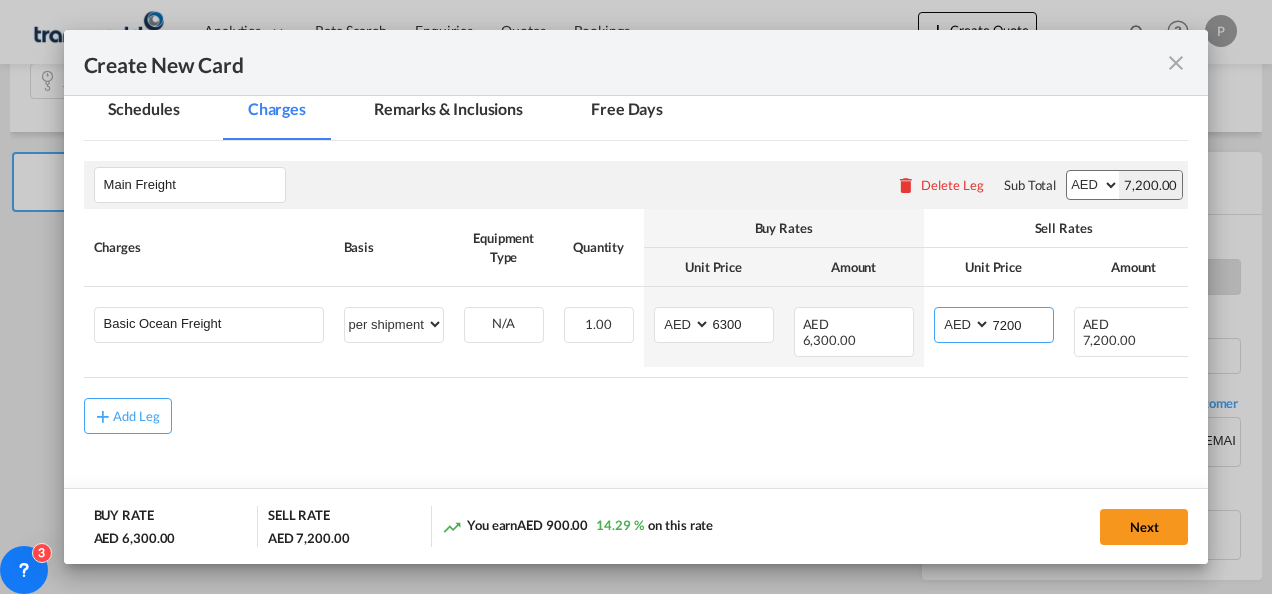 type on "7200" 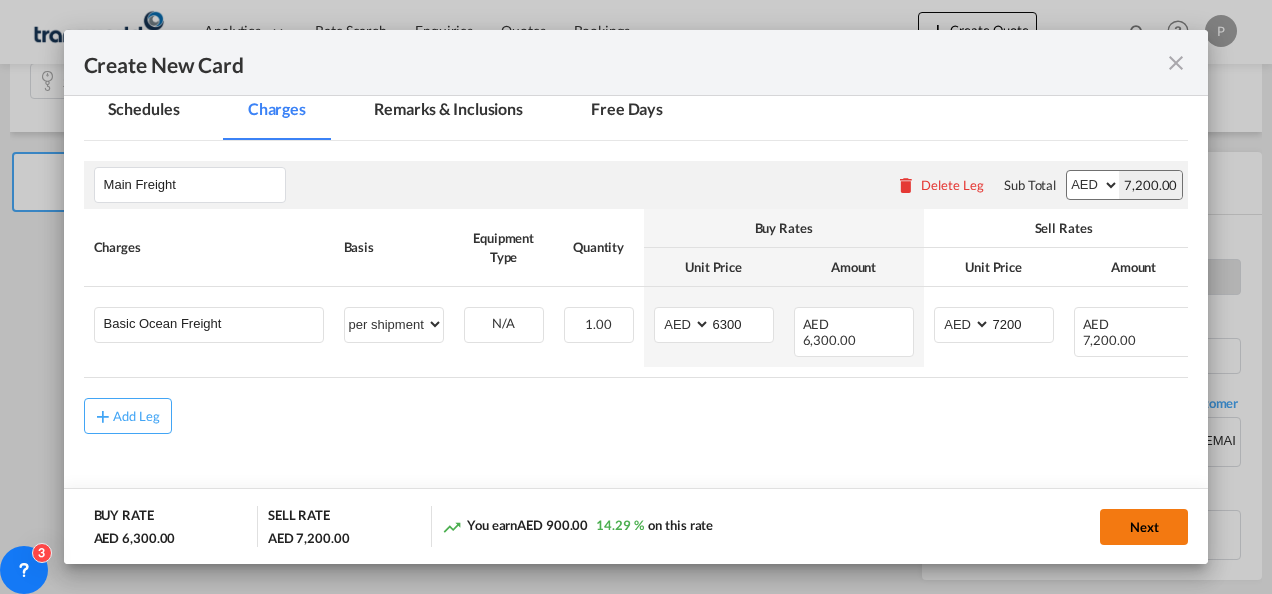 click on "Next" 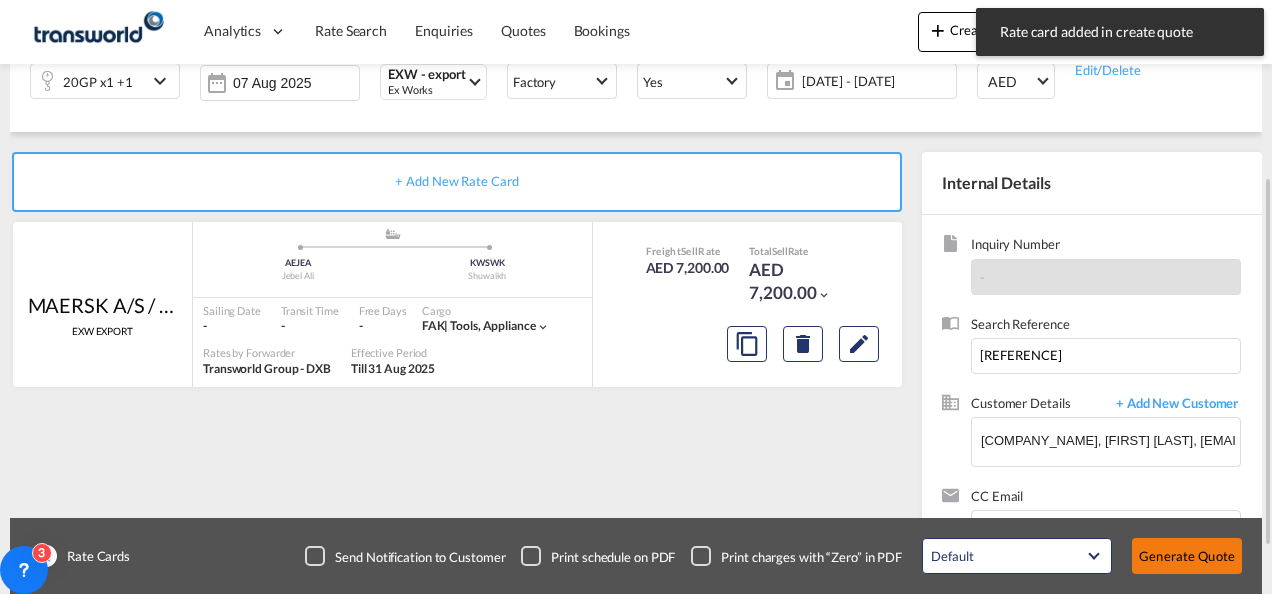 click on "Generate Quote" at bounding box center [1187, 556] 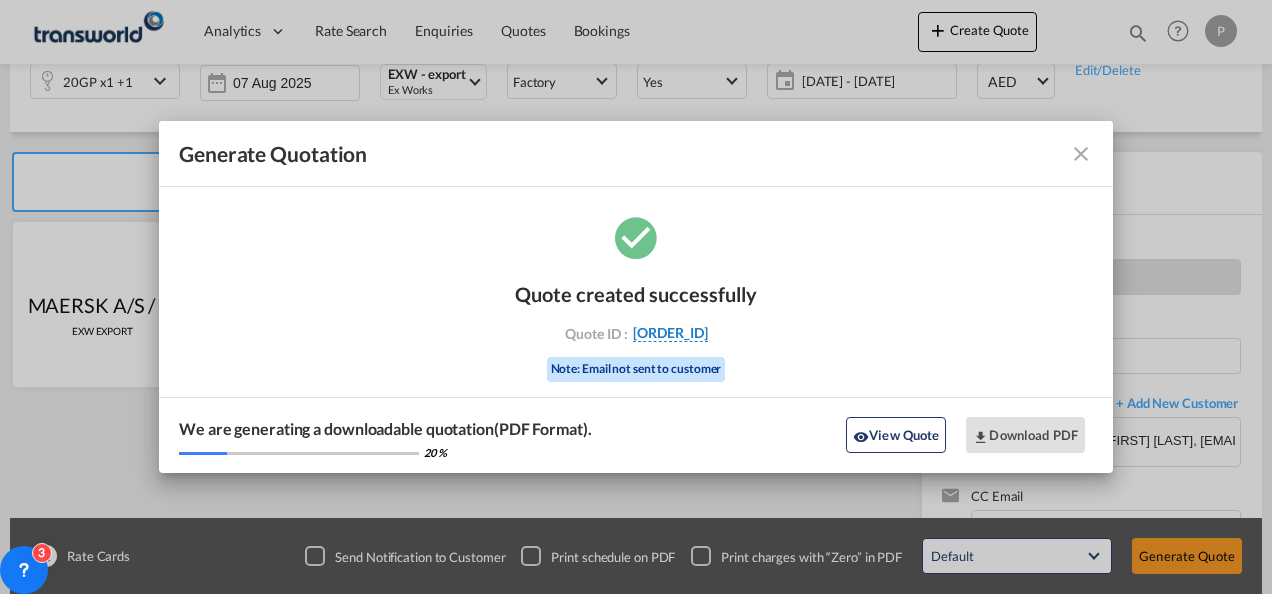click on "[ORDER_ID]" at bounding box center (670, 333) 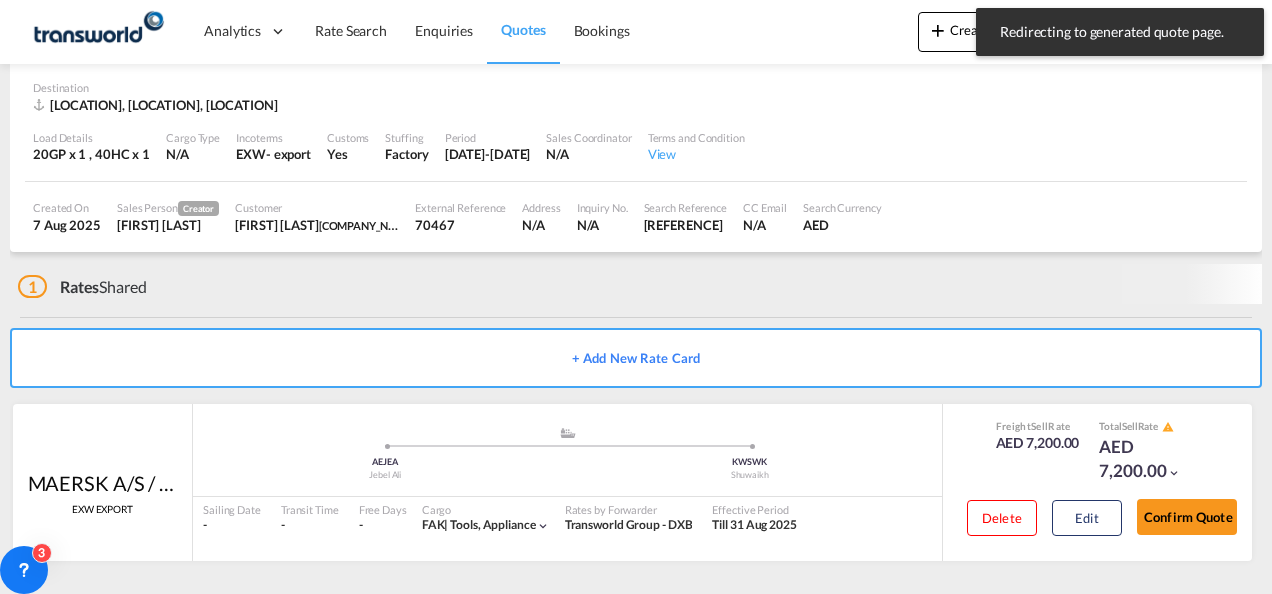 scroll, scrollTop: 124, scrollLeft: 0, axis: vertical 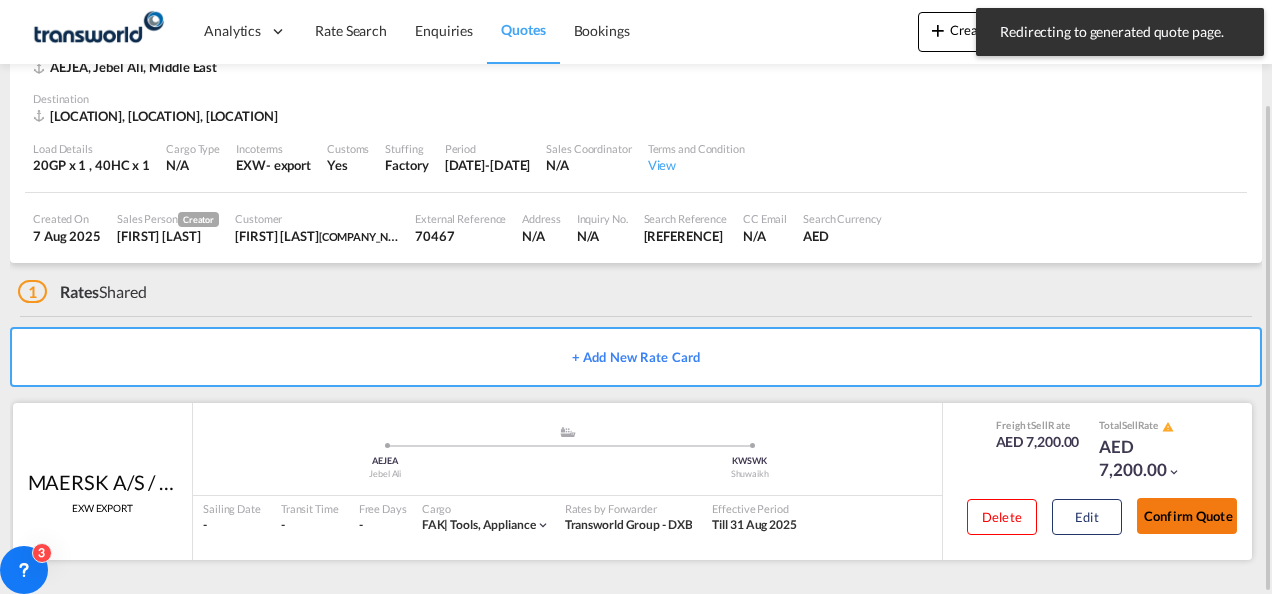 click on "Confirm Quote" at bounding box center [1187, 516] 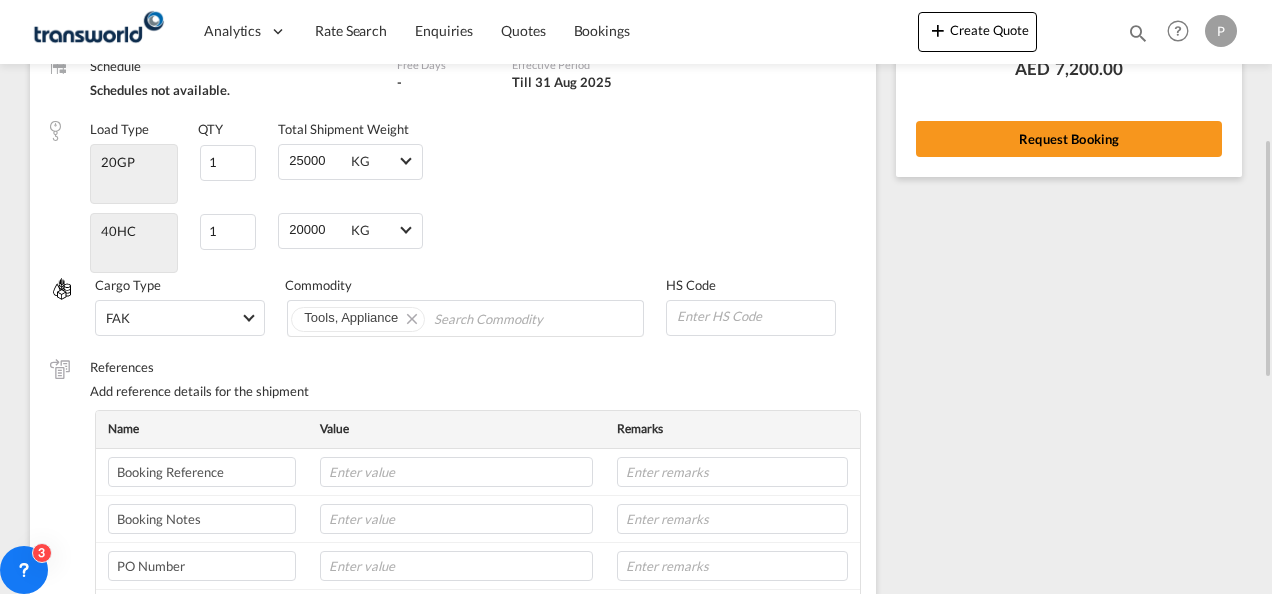 scroll, scrollTop: 338, scrollLeft: 0, axis: vertical 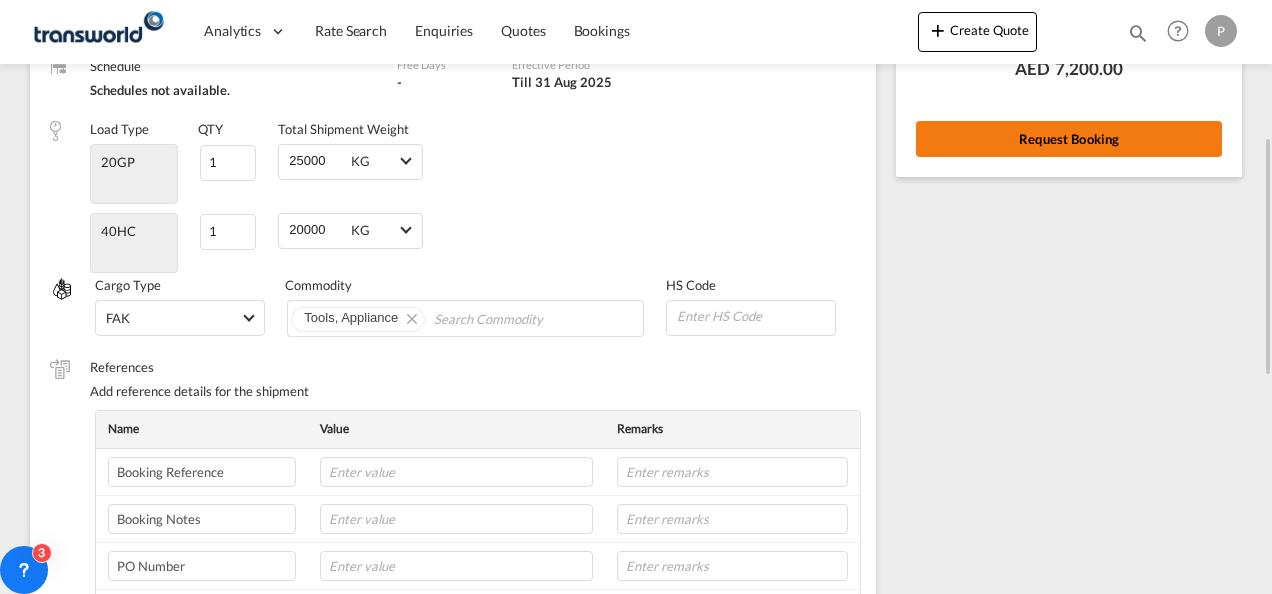 click on "Request Booking" at bounding box center [1069, 139] 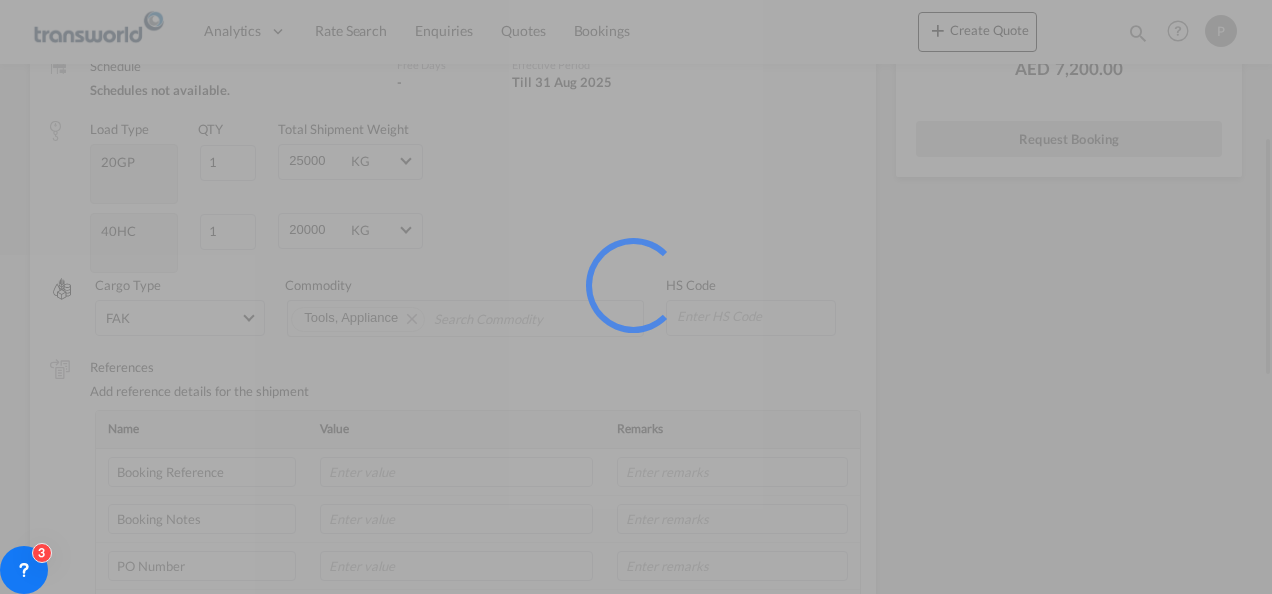 scroll, scrollTop: 37, scrollLeft: 0, axis: vertical 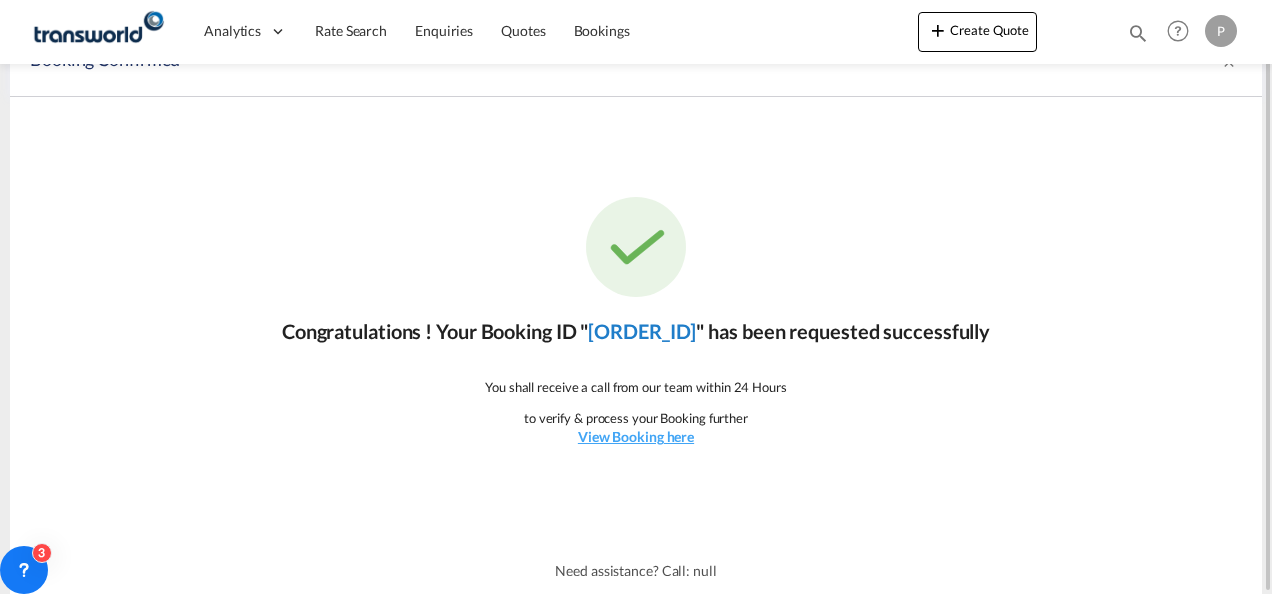 click on "[ORDER_ID]" 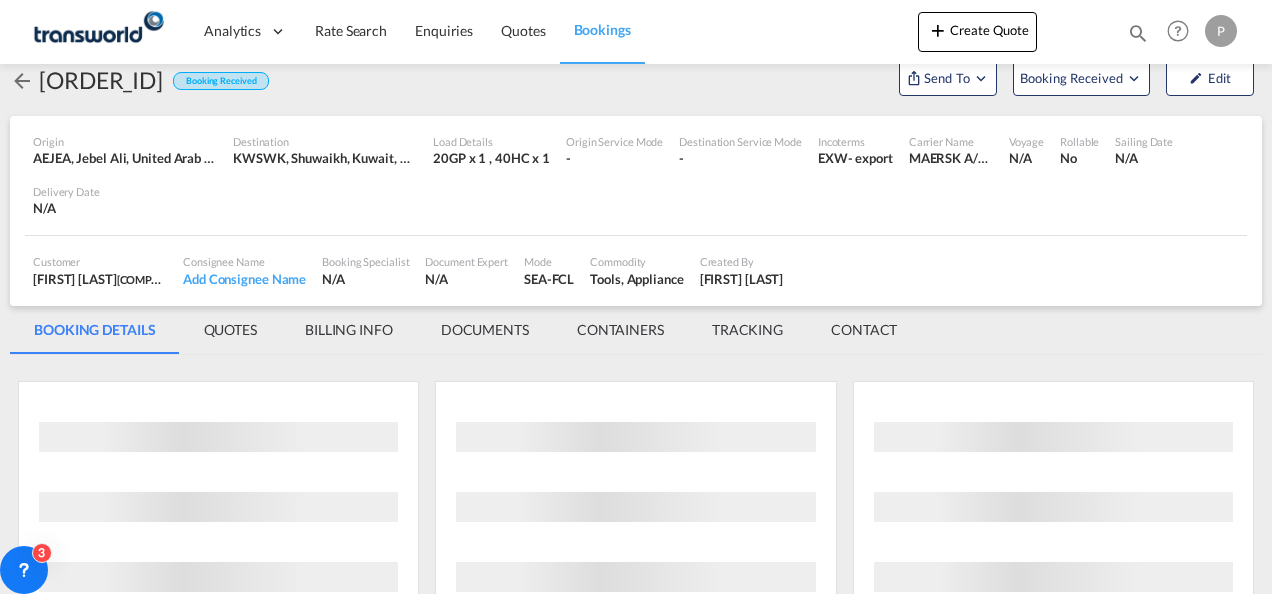scroll, scrollTop: 1225, scrollLeft: 0, axis: vertical 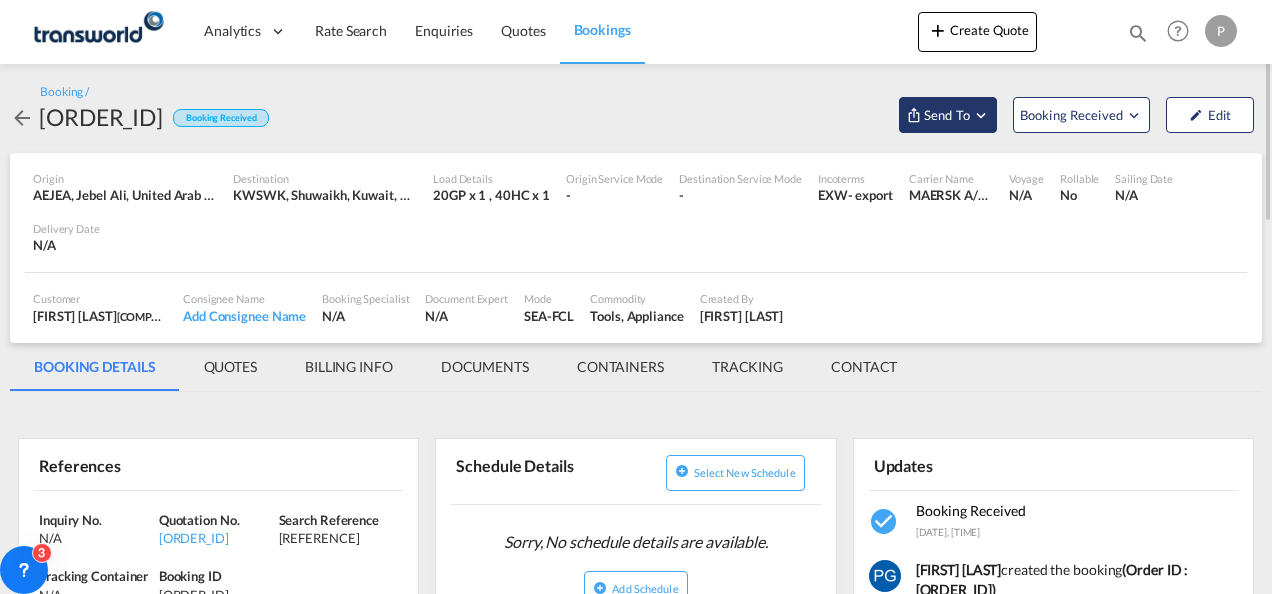 click on "Send To" at bounding box center (948, 115) 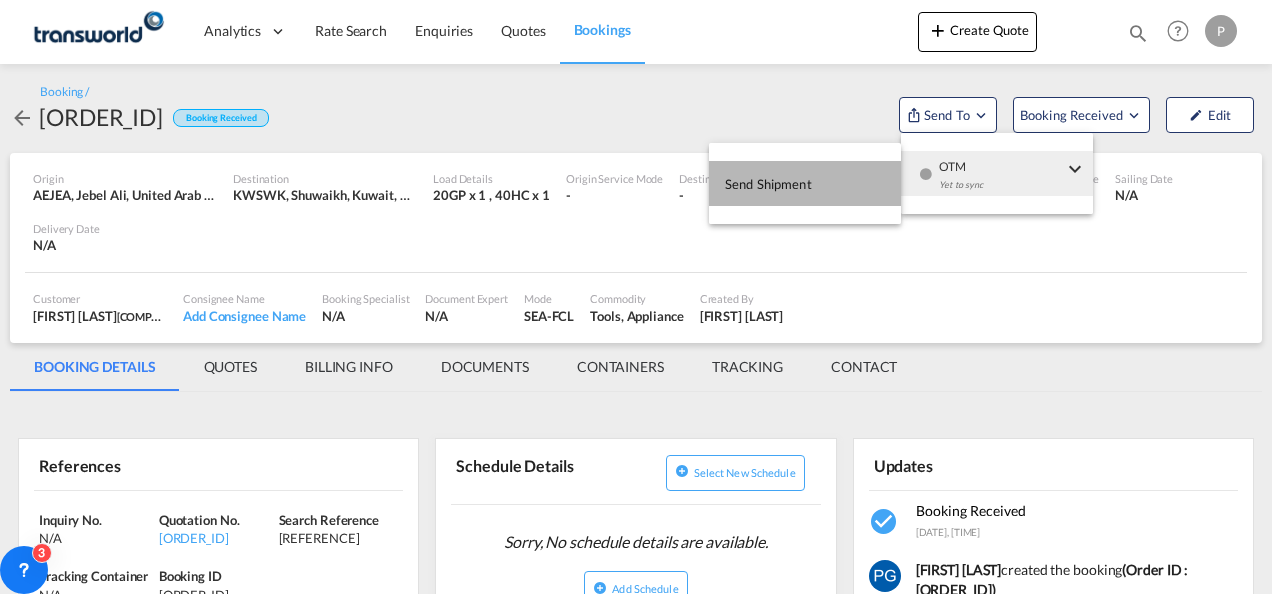 click on "Send Shipment" at bounding box center (805, 183) 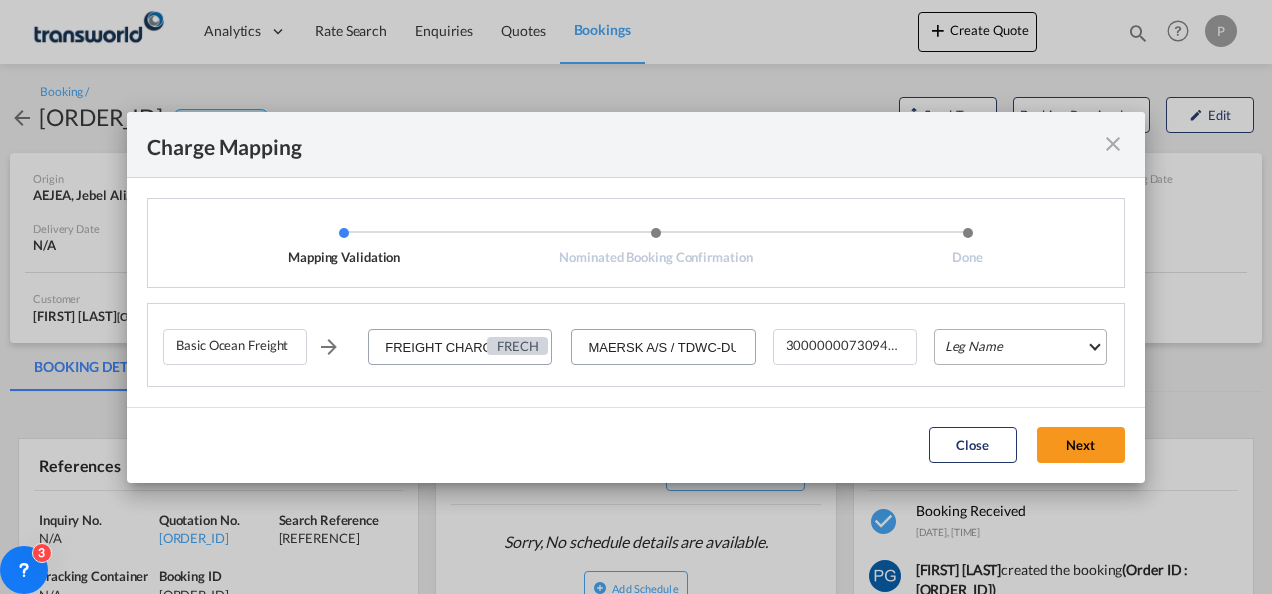 click on "Leg Name HANDLING ORIGIN VESSEL HANDLING DESTINATION OTHERS TL PICK UP CUSTOMS ORIGIN CUSTOMS DESTINATION TL DELIVERY" at bounding box center [1020, 347] 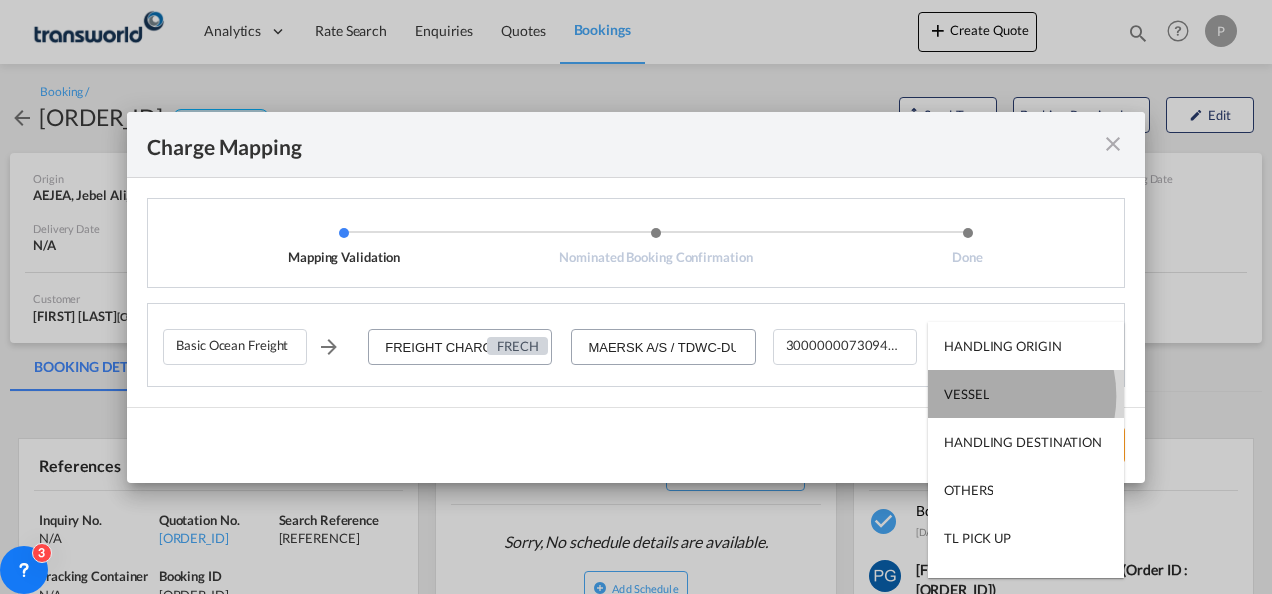 click on "VESSEL" at bounding box center [966, 394] 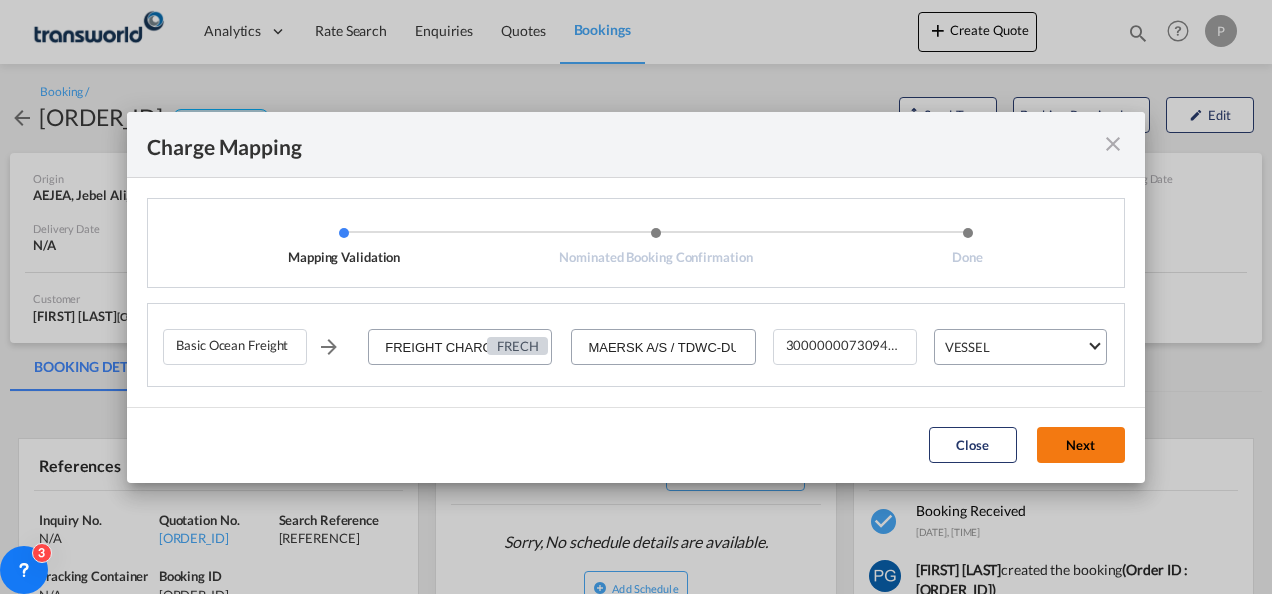 click on "Next" 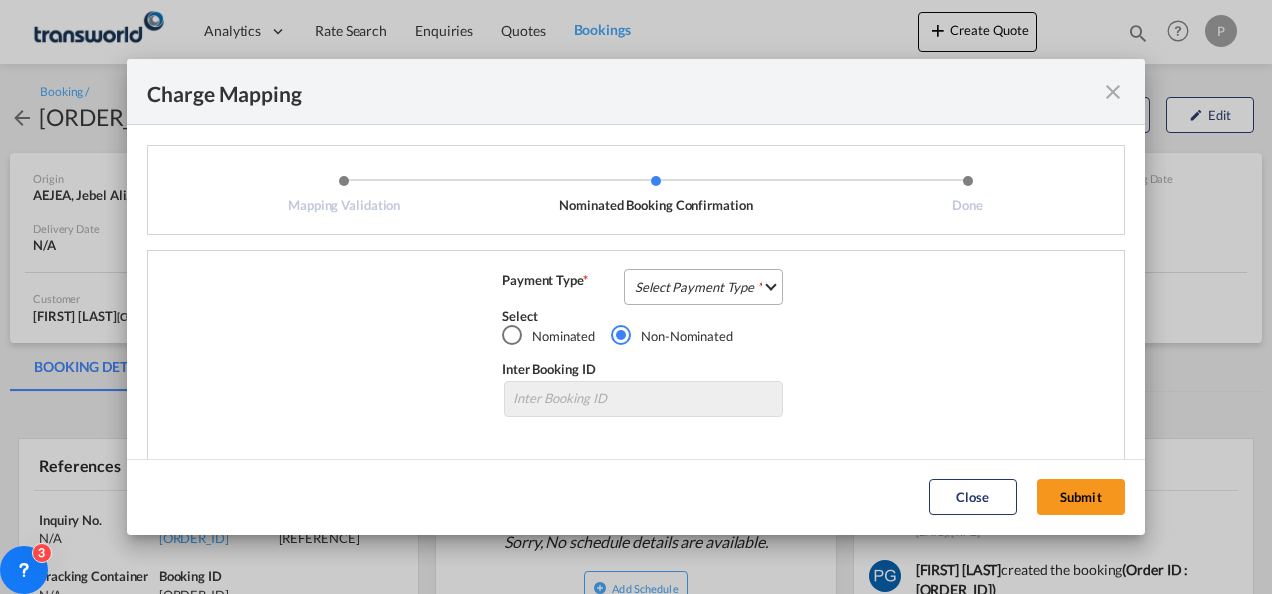 click on "Select Payment Type
COLLECT
PREPAID" at bounding box center (703, 287) 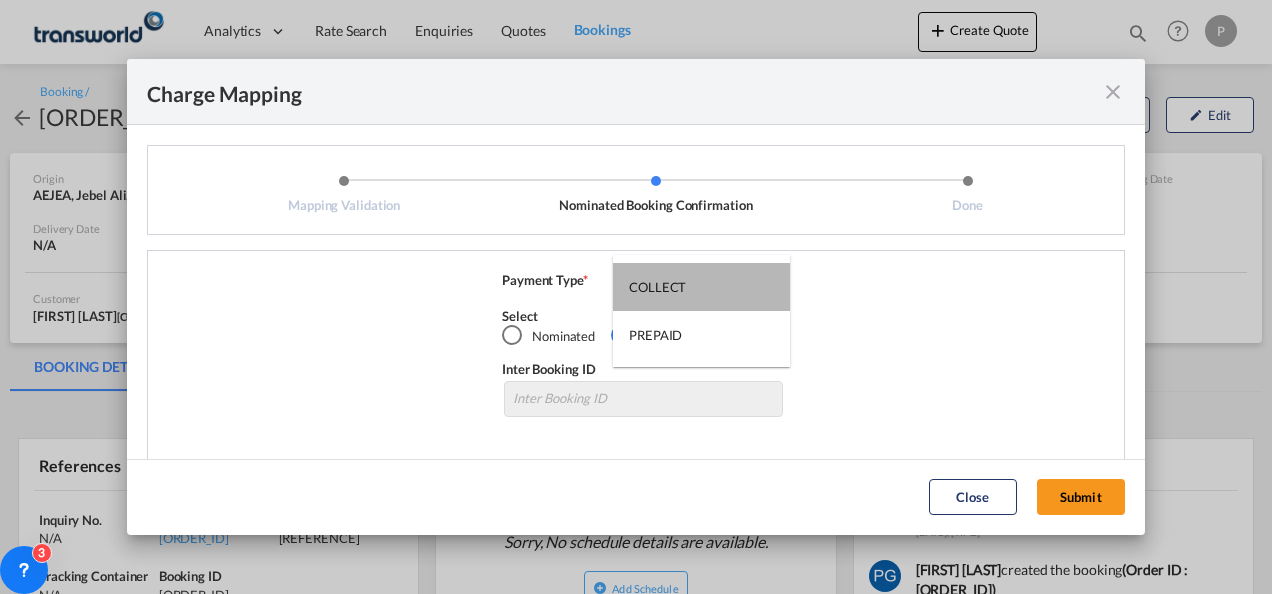 click on "COLLECT" at bounding box center (701, 287) 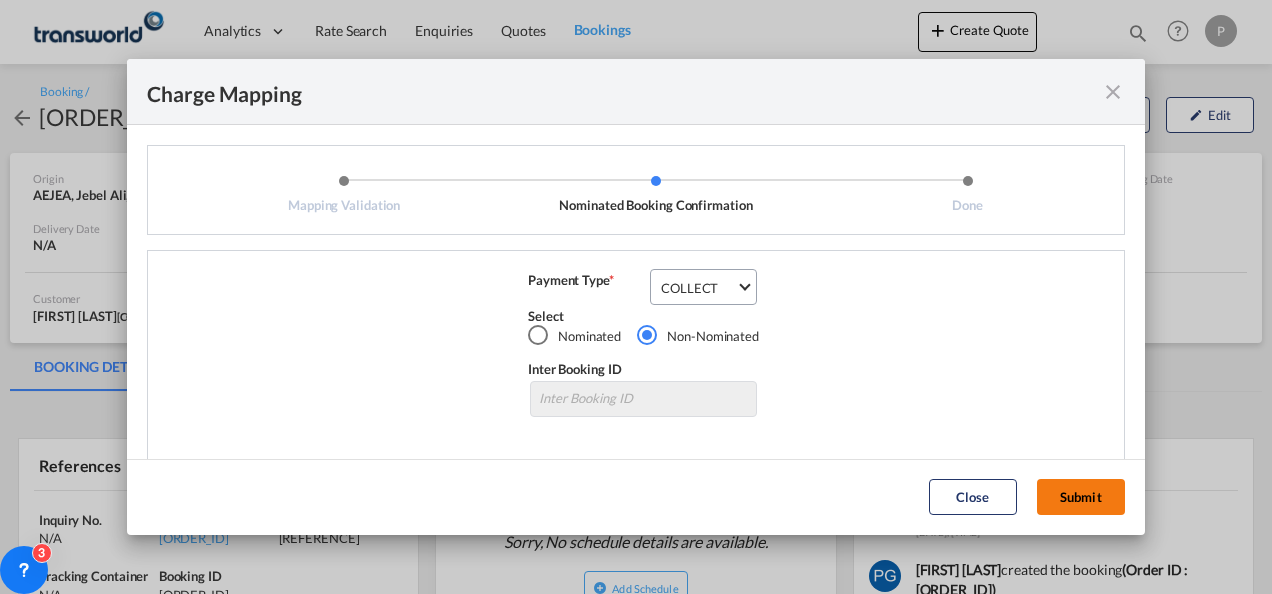 click on "Submit" 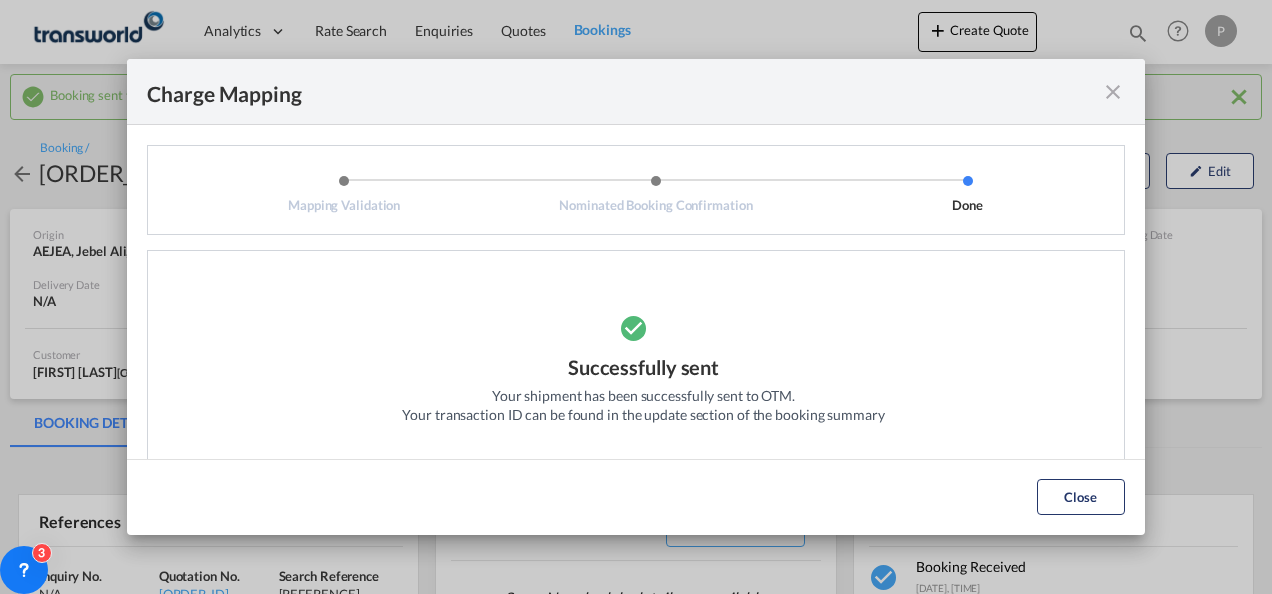 click at bounding box center [1113, 92] 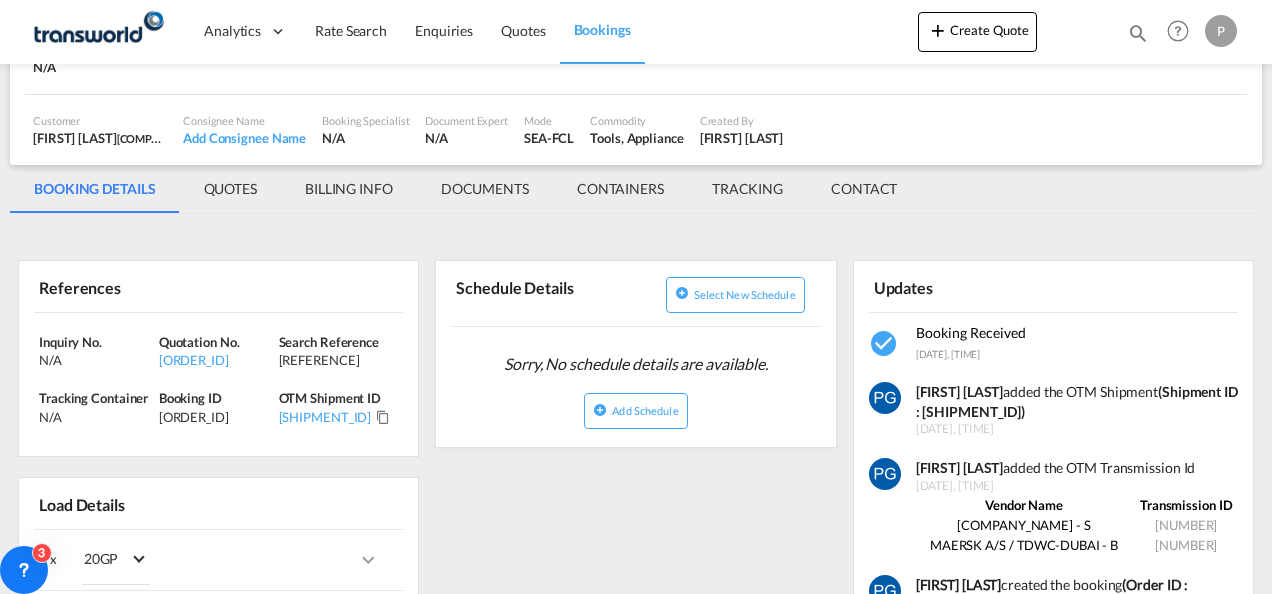scroll, scrollTop: 235, scrollLeft: 0, axis: vertical 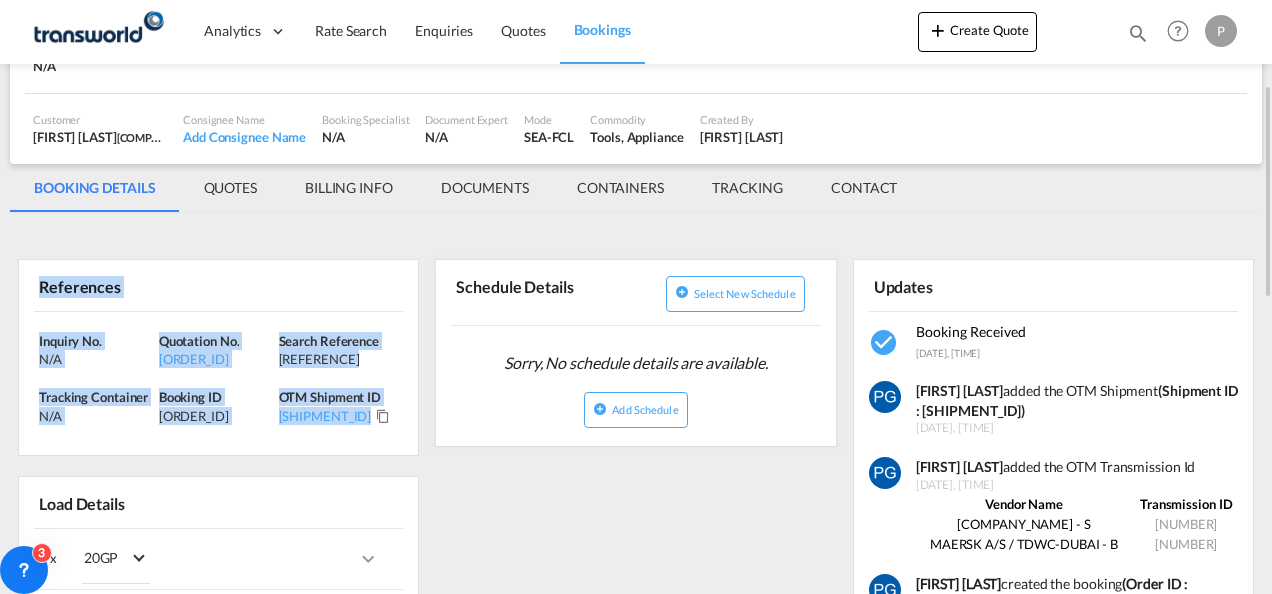 drag, startPoint x: 34, startPoint y: 278, endPoint x: 383, endPoint y: 437, distance: 383.51273 